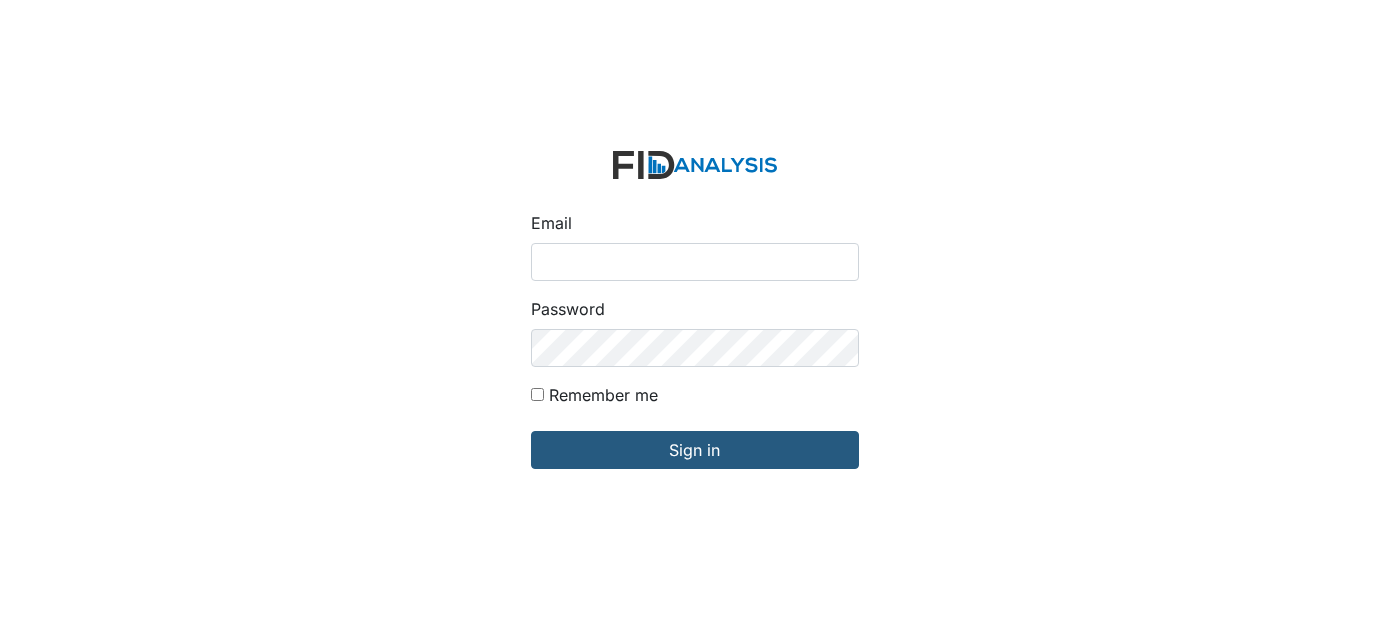 scroll, scrollTop: 0, scrollLeft: 0, axis: both 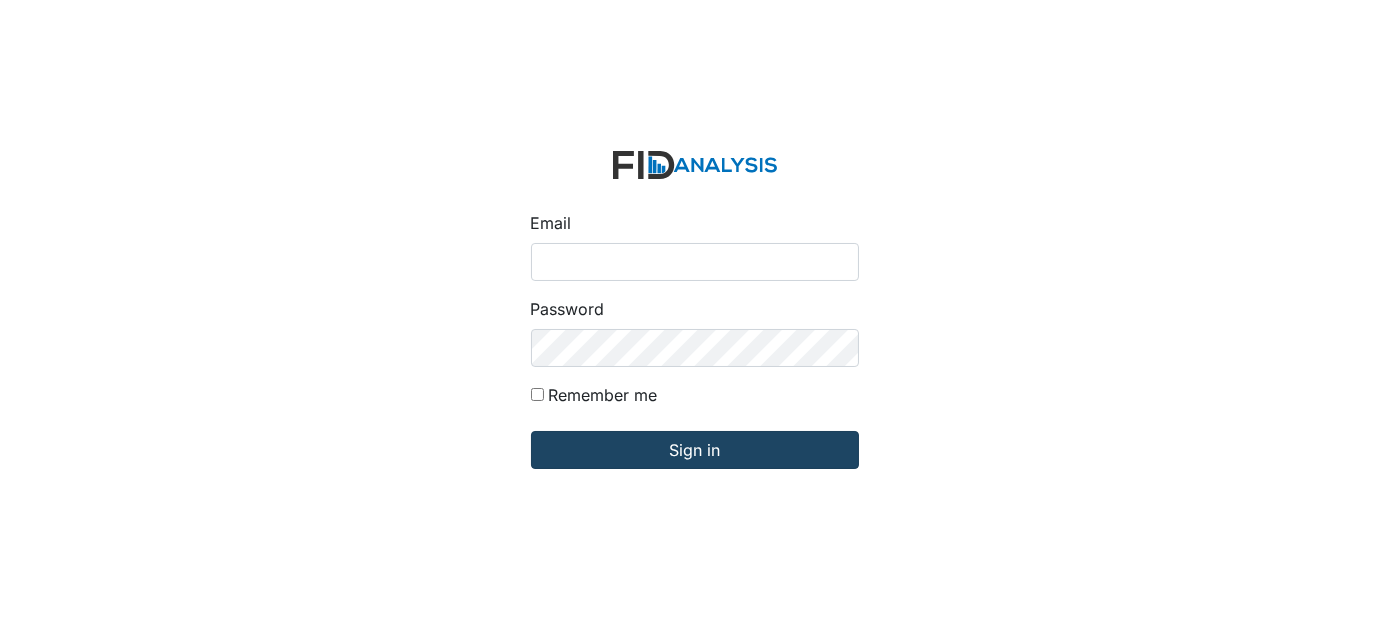 type on "[EMAIL_ADDRESS][DOMAIN_NAME]" 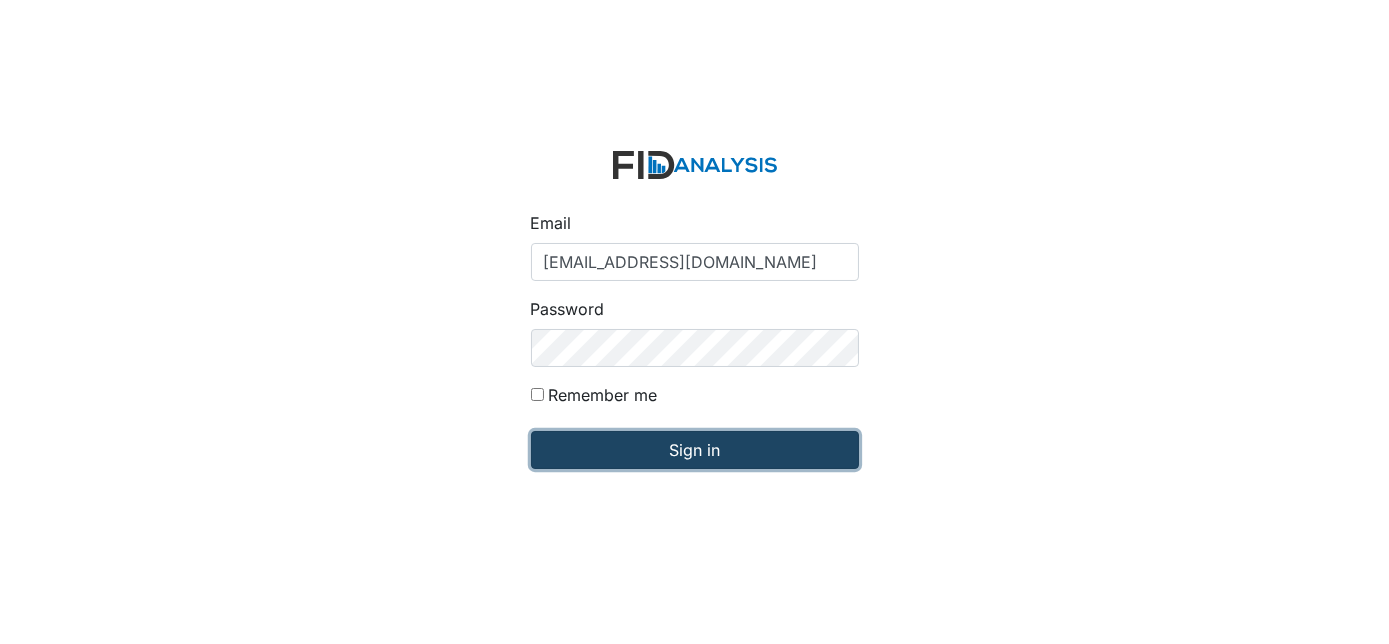 click on "Sign in" at bounding box center [695, 450] 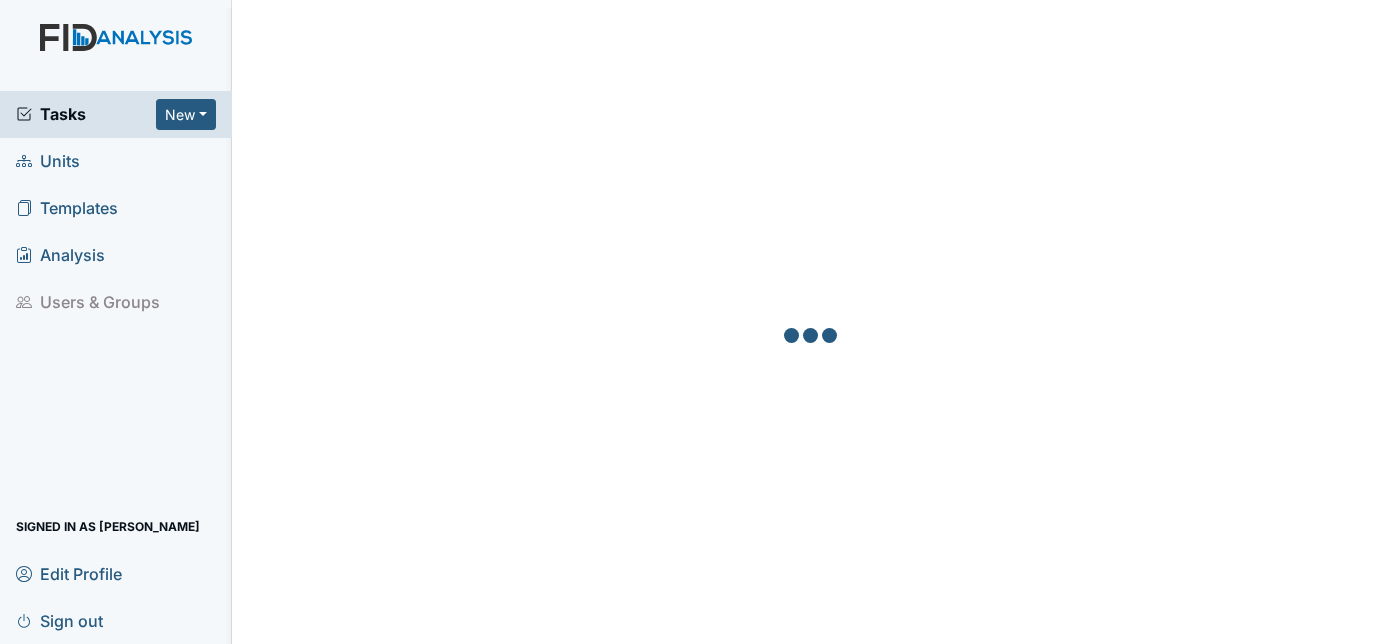 scroll, scrollTop: 0, scrollLeft: 0, axis: both 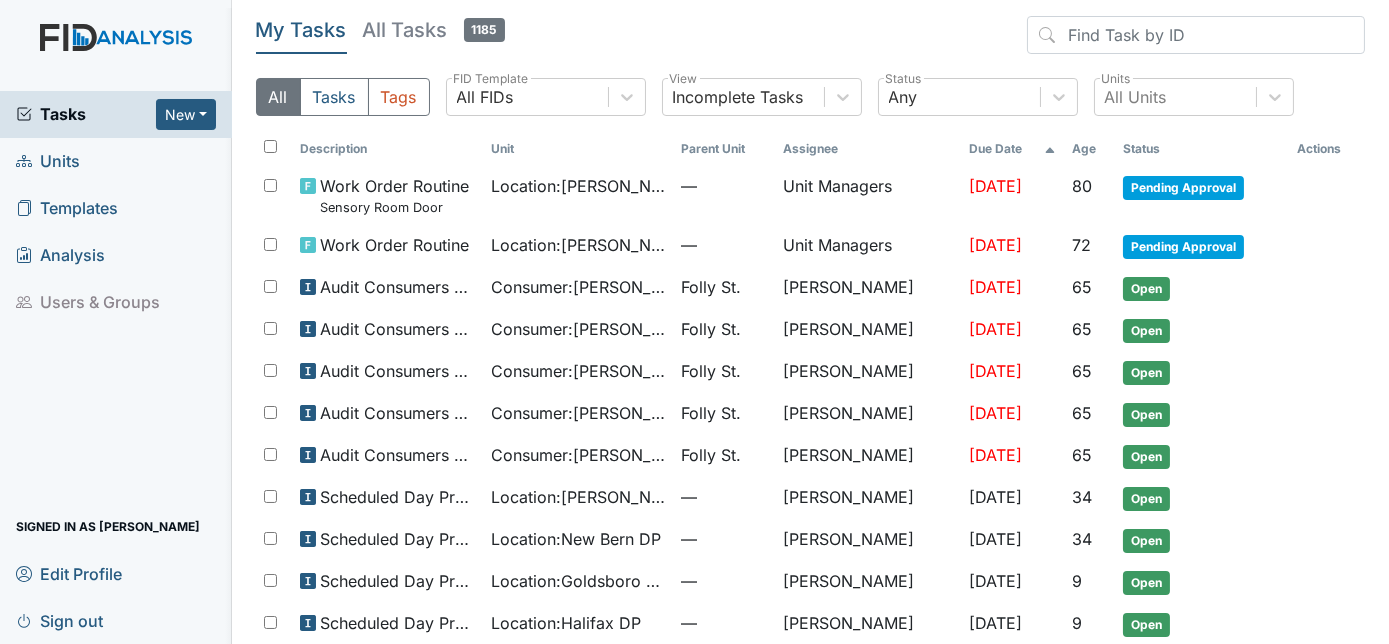 click on "Units" at bounding box center [48, 161] 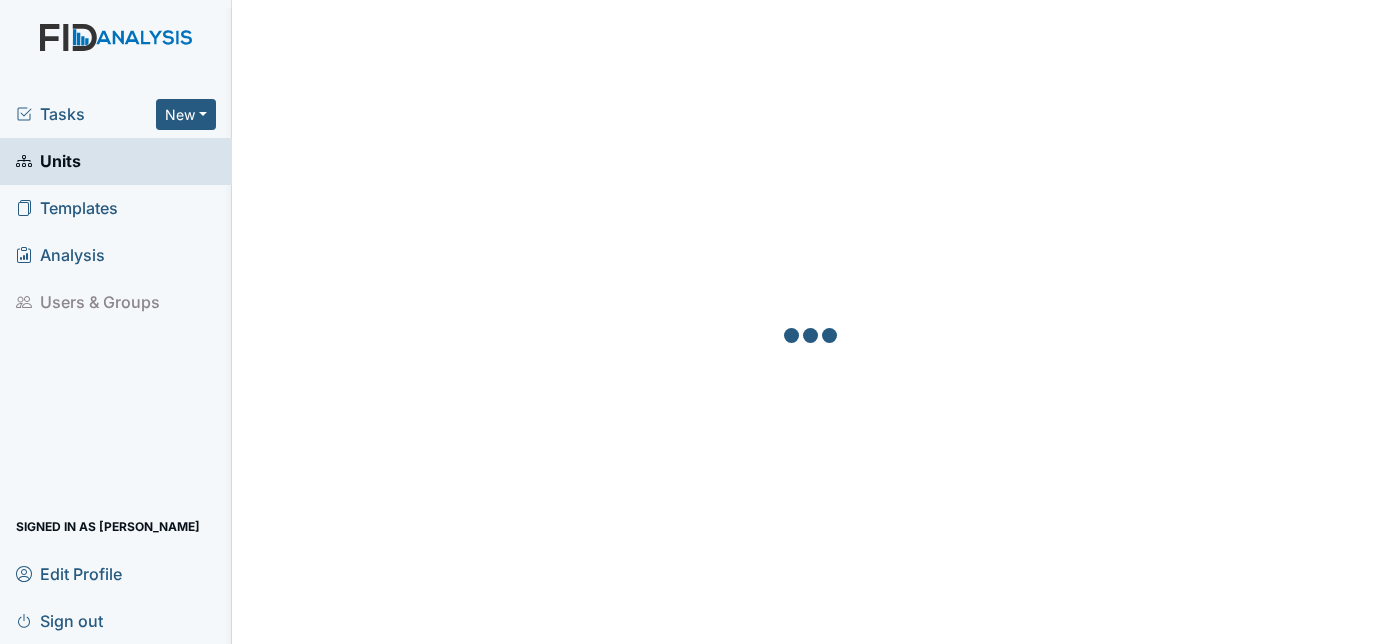 scroll, scrollTop: 0, scrollLeft: 0, axis: both 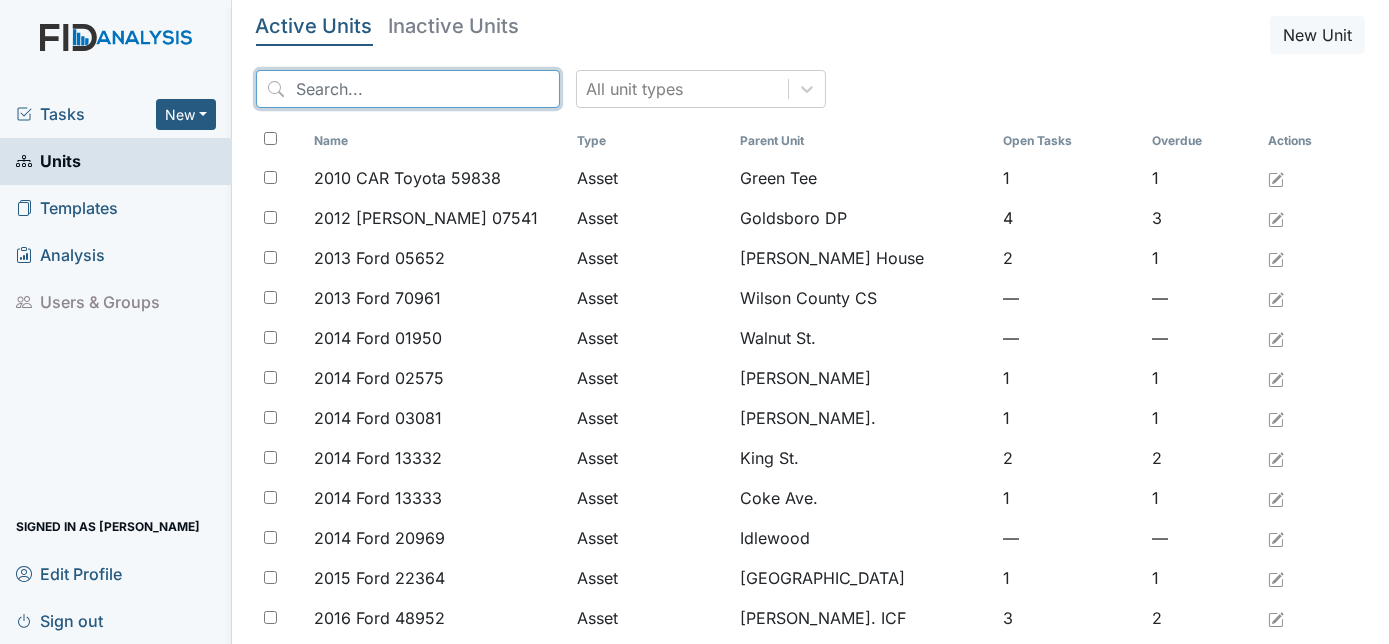 click at bounding box center [408, 89] 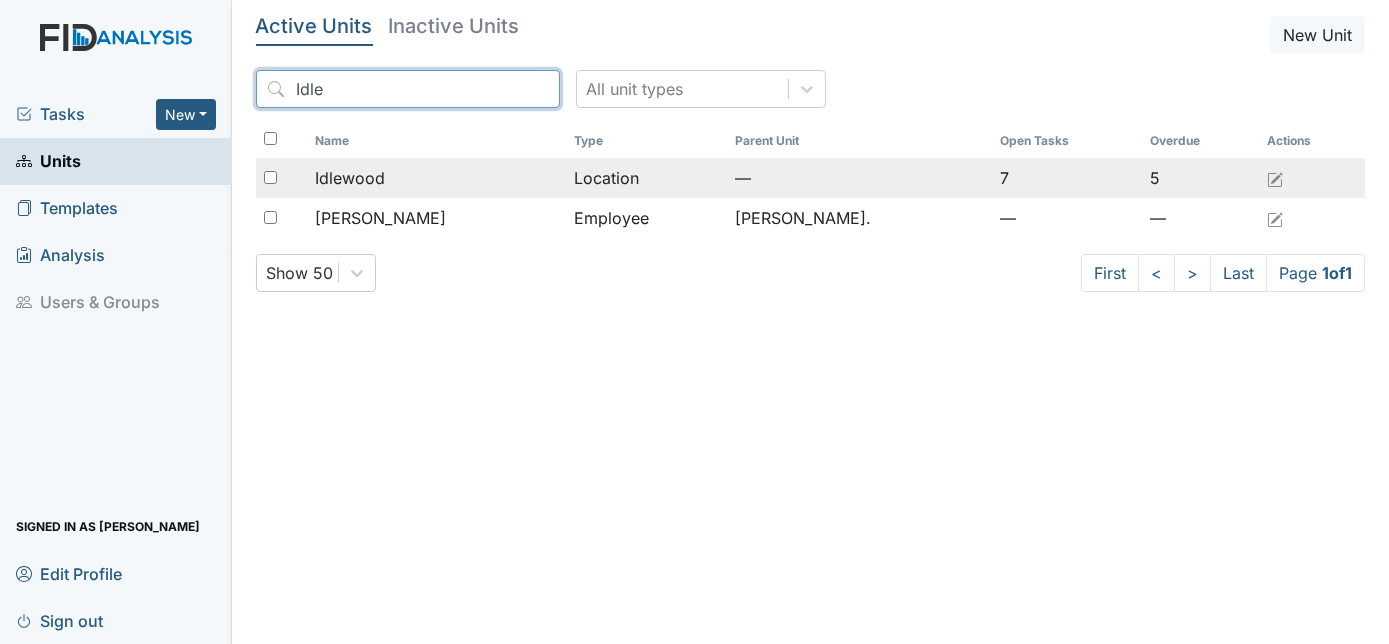 type on "Idle" 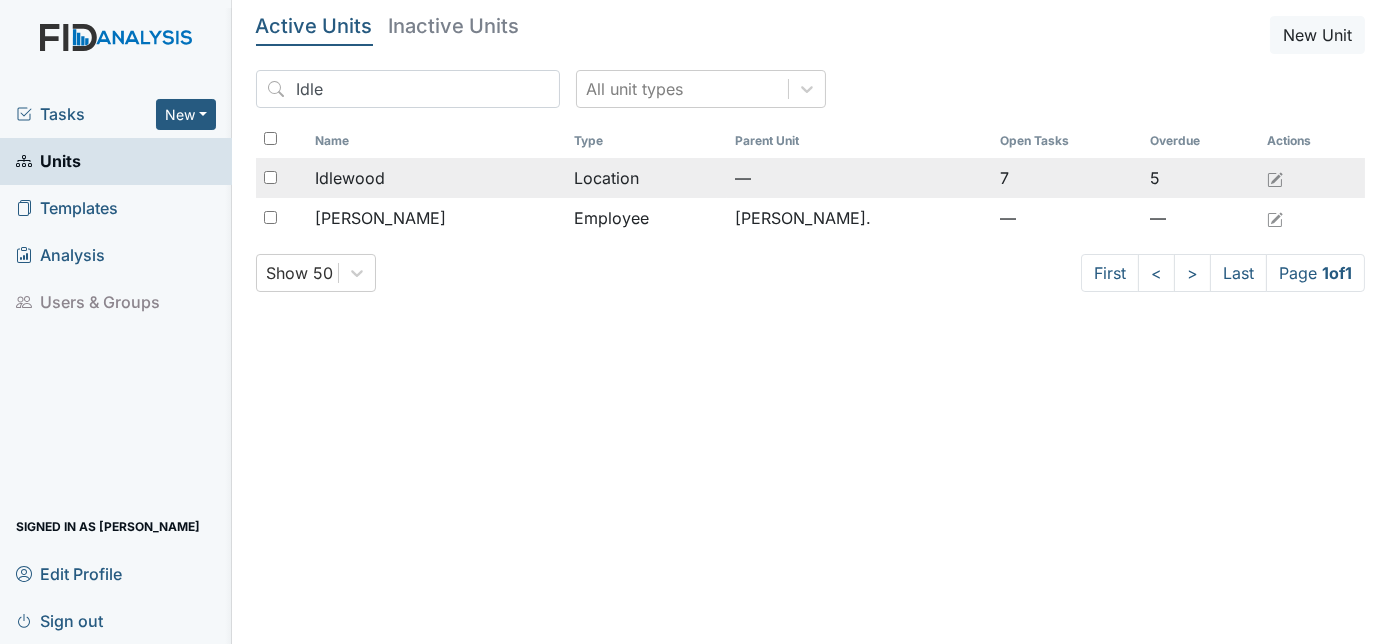click on "Idlewood" at bounding box center [437, 178] 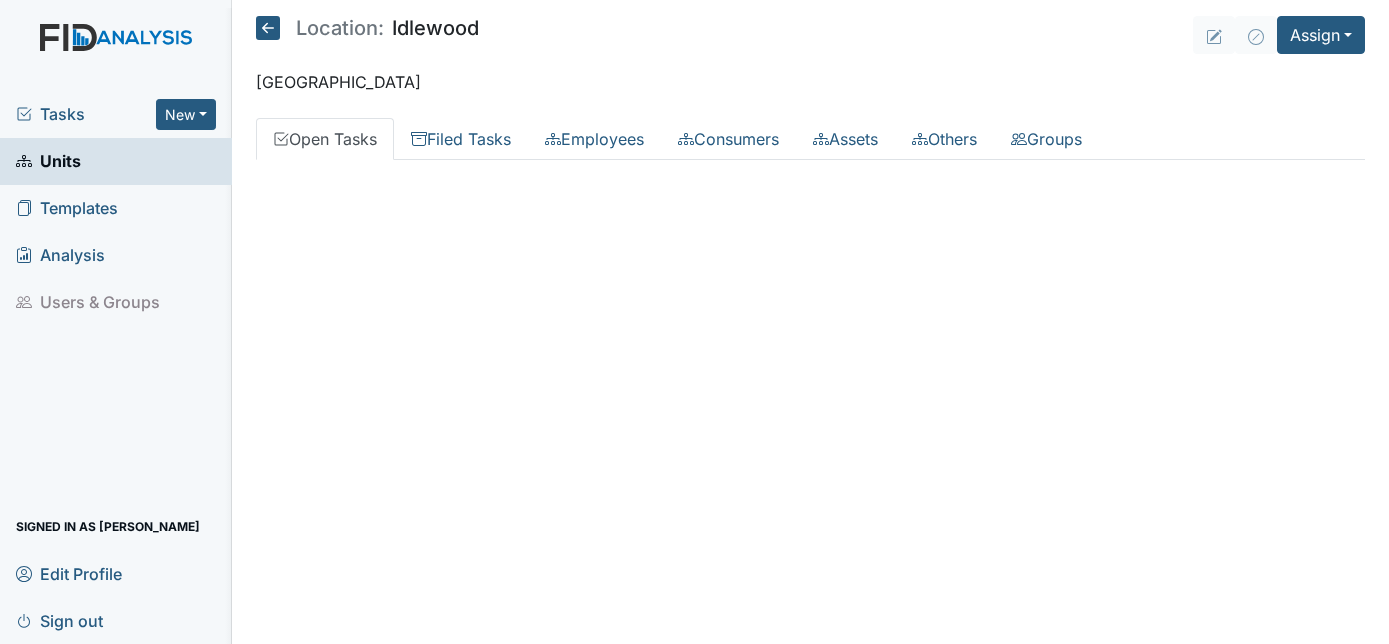 scroll, scrollTop: 0, scrollLeft: 0, axis: both 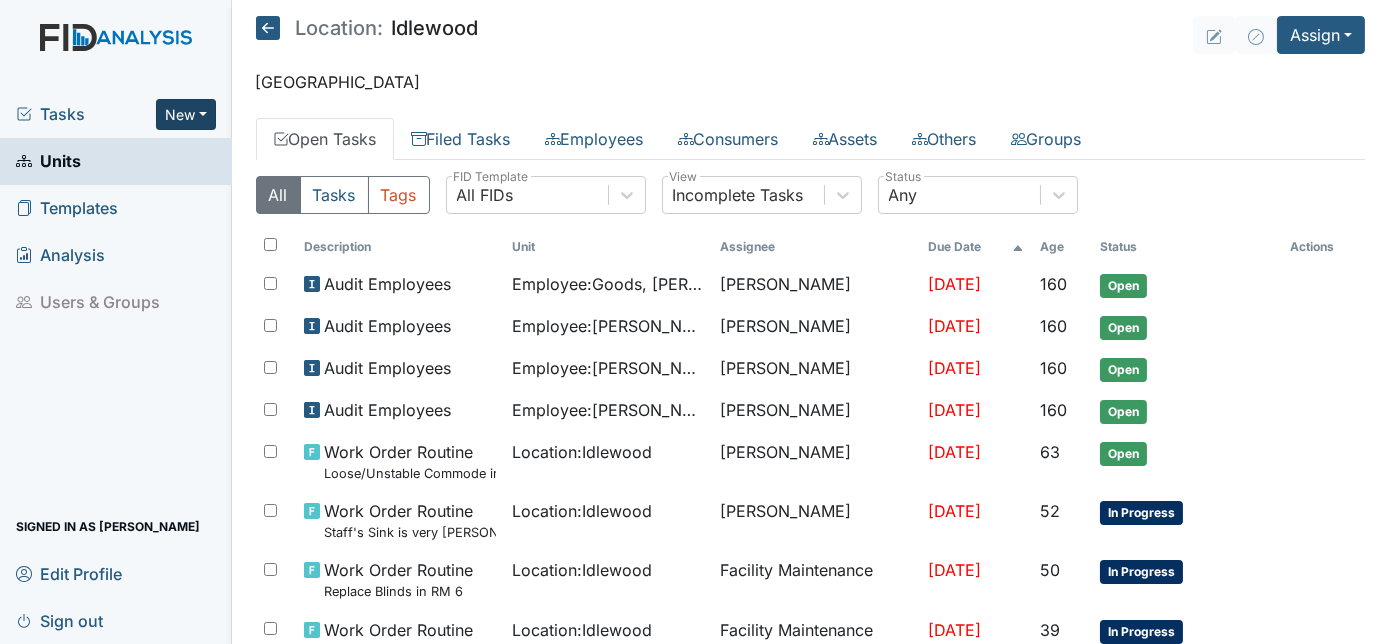 click on "New" at bounding box center (186, 114) 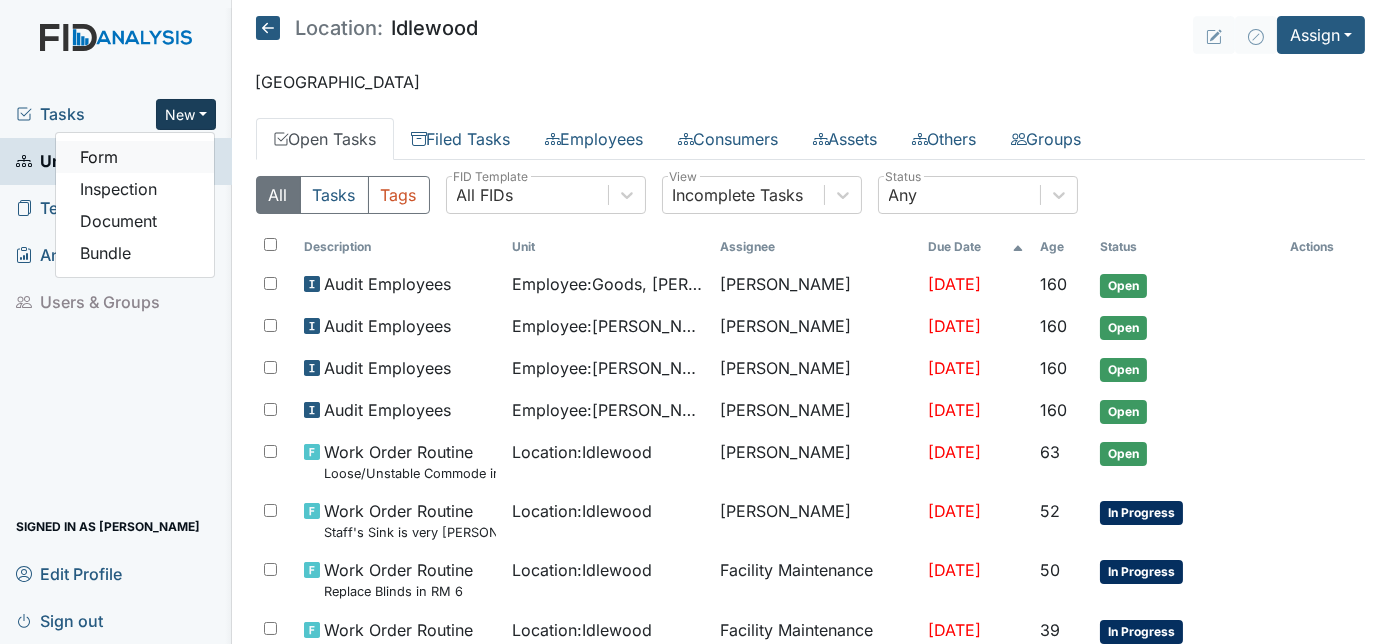 click on "Form" at bounding box center [135, 157] 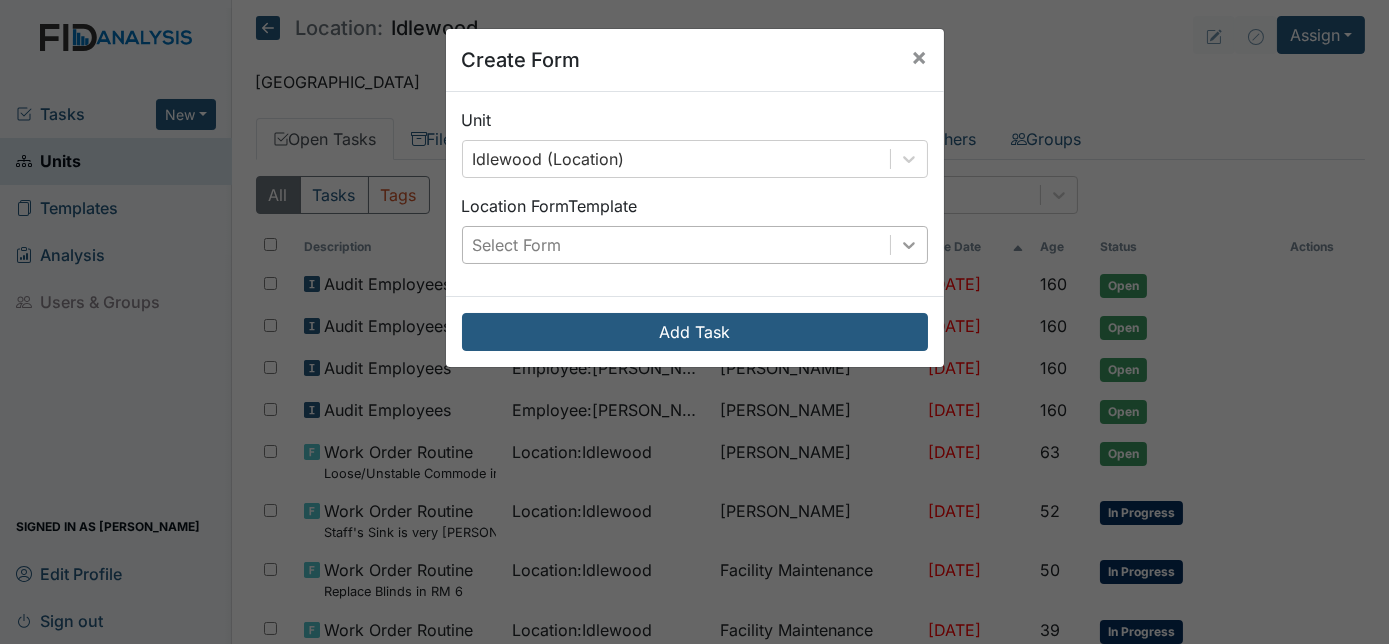click 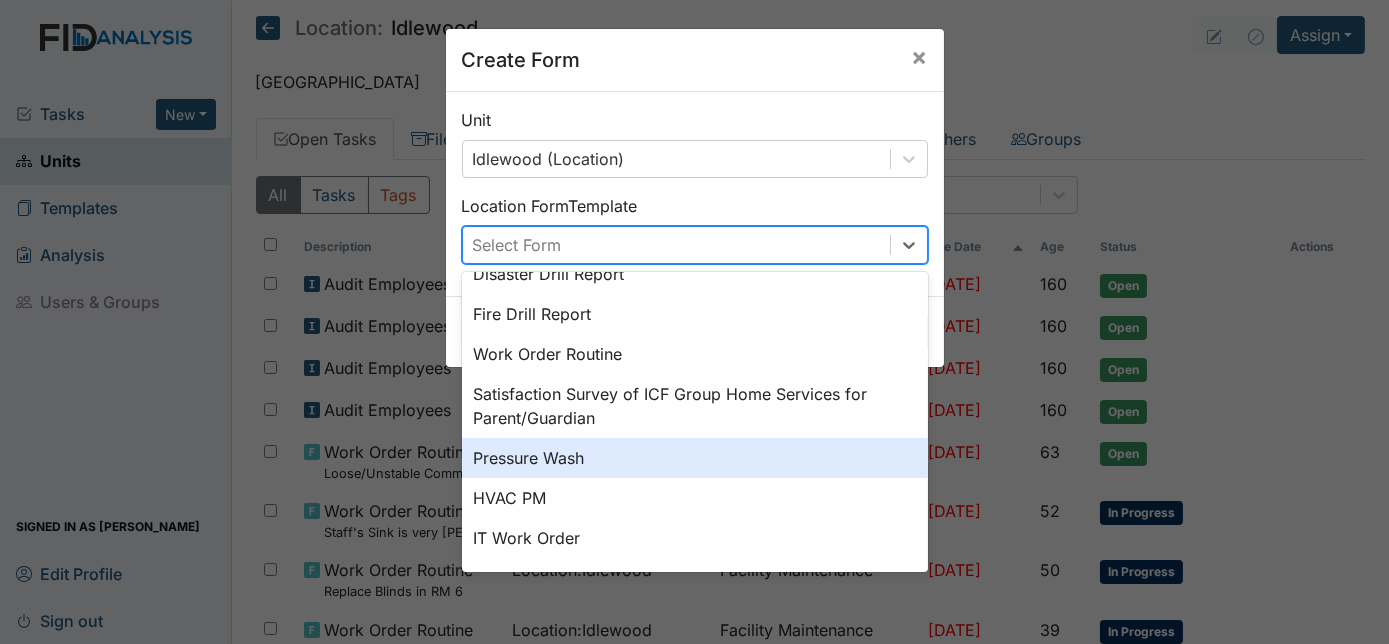 scroll, scrollTop: 181, scrollLeft: 0, axis: vertical 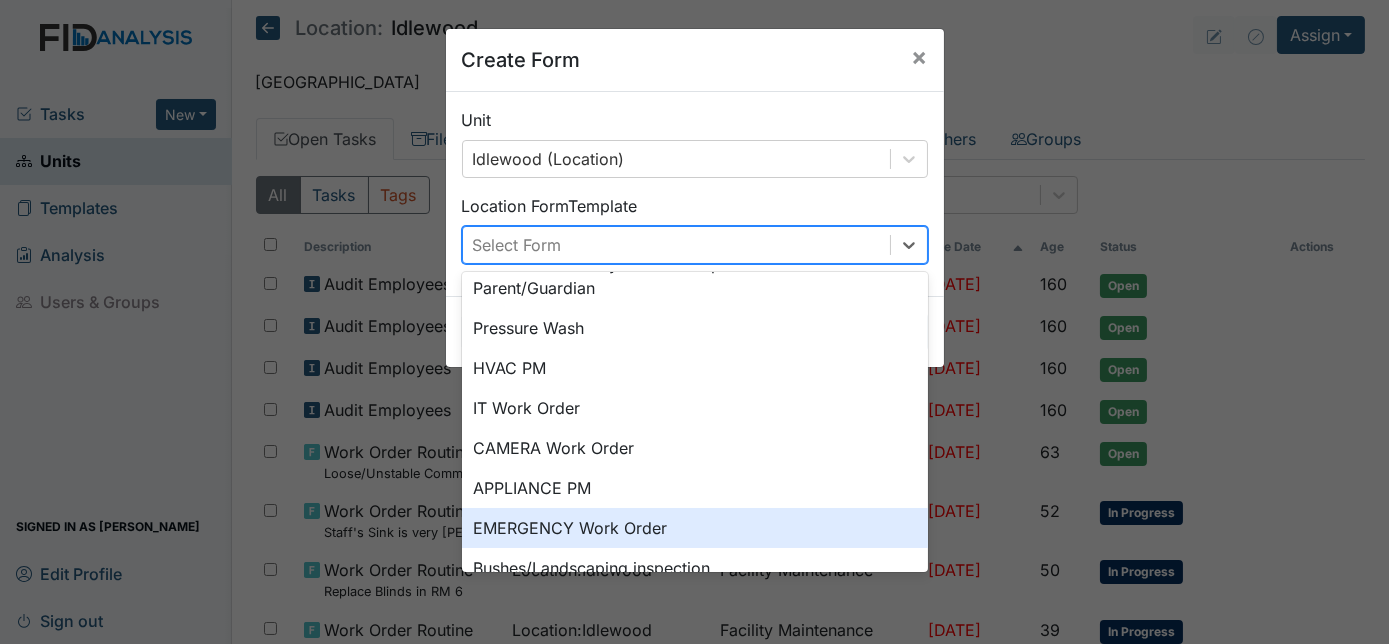 click on "EMERGENCY Work Order" at bounding box center [695, 528] 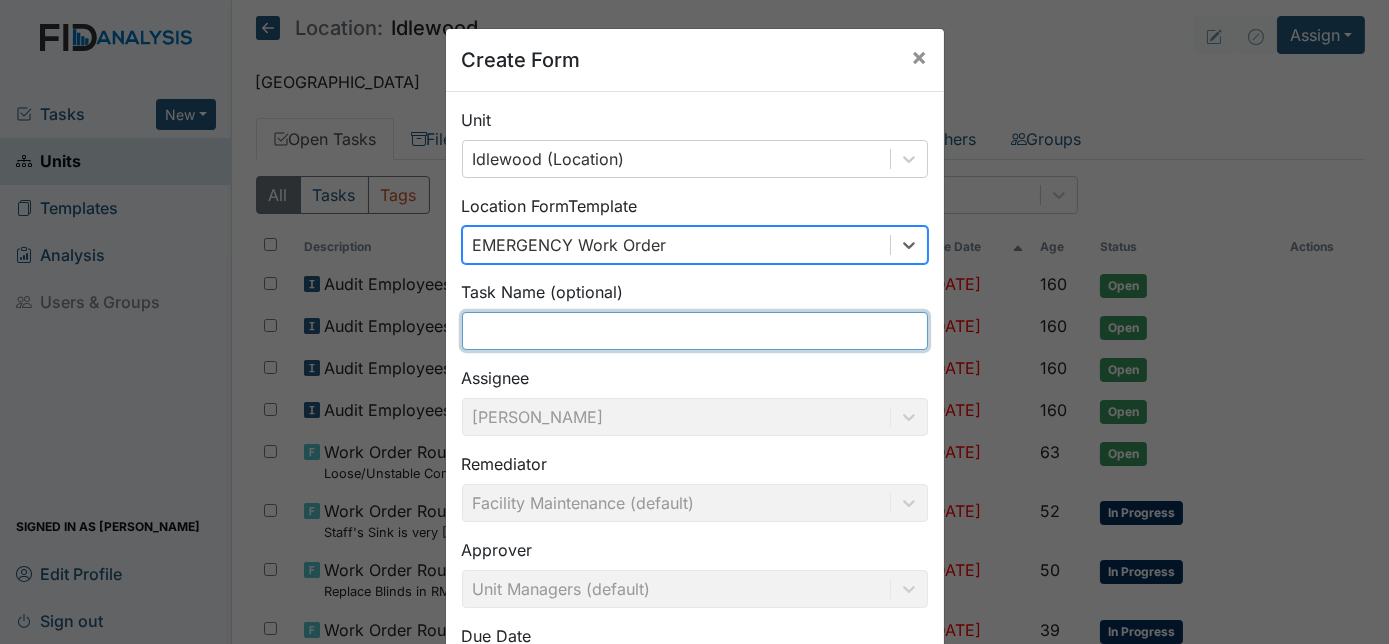 click at bounding box center (695, 331) 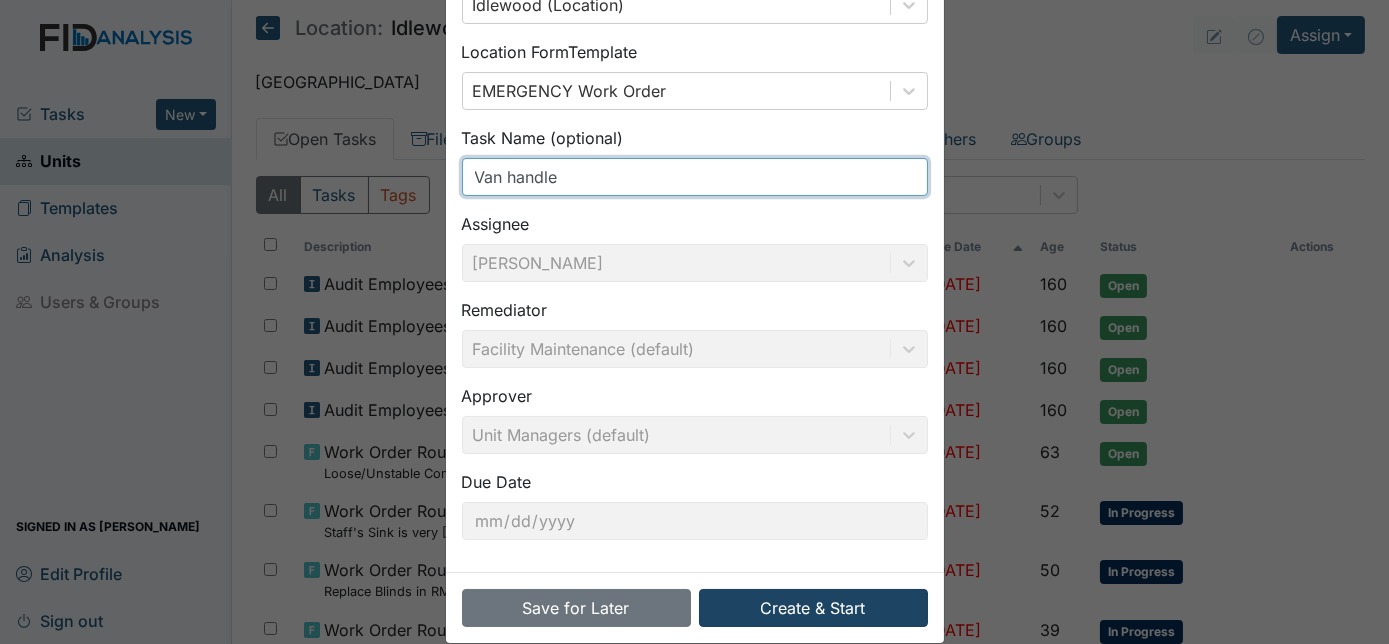 scroll, scrollTop: 181, scrollLeft: 0, axis: vertical 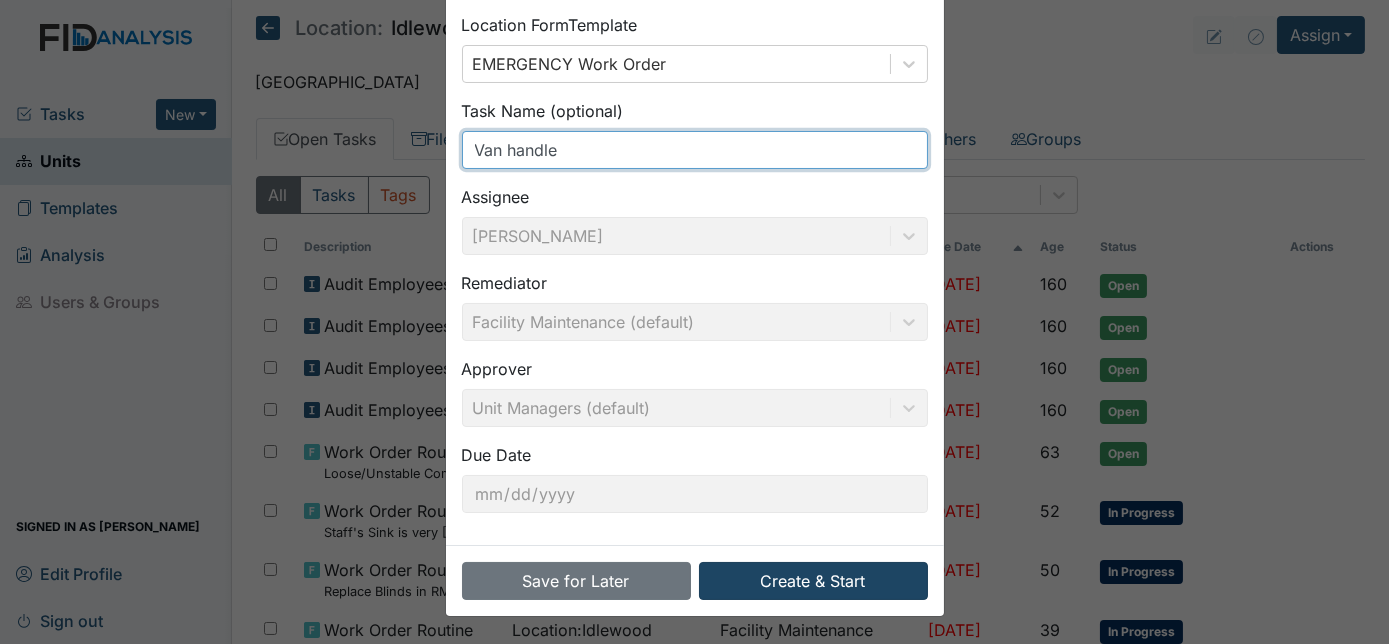 type on "Van handle" 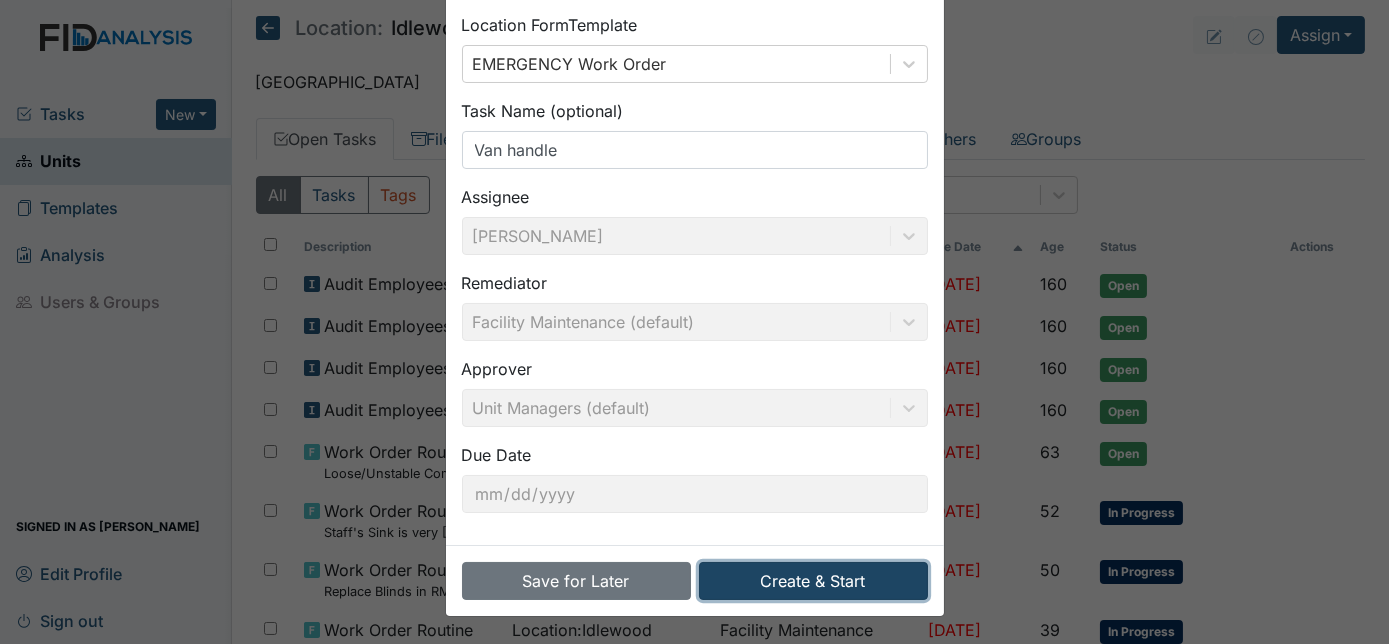 click on "Create & Start" at bounding box center [813, 581] 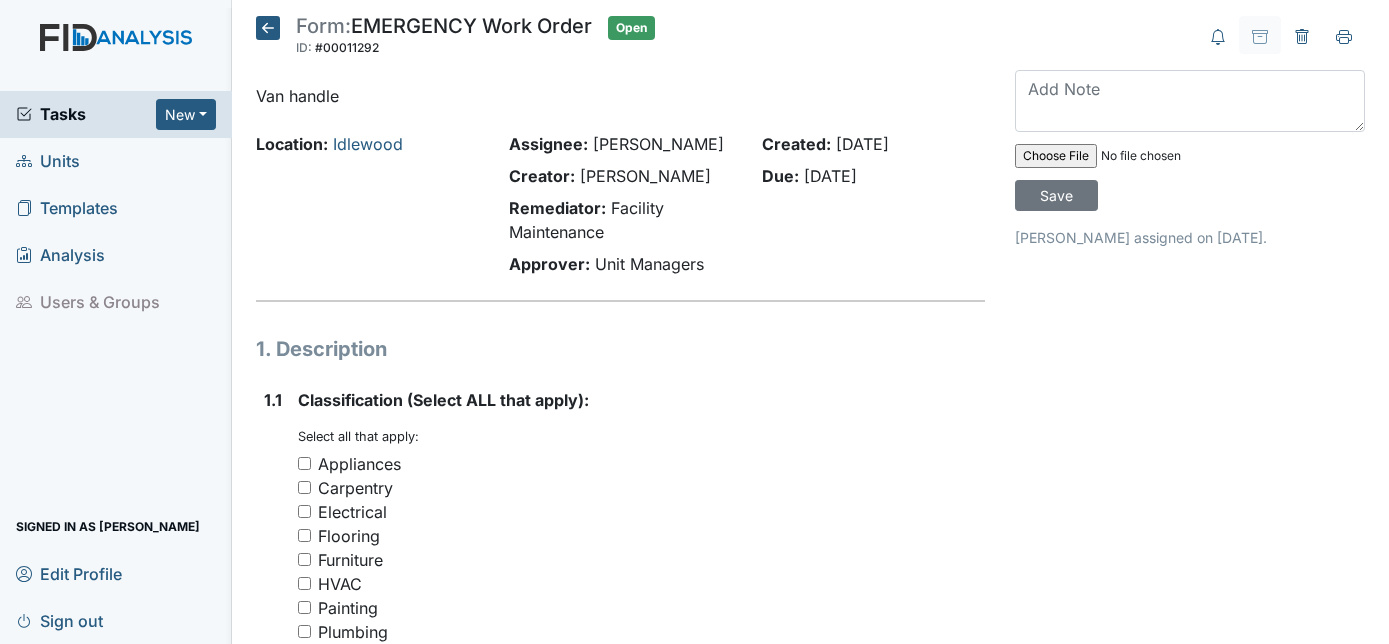 scroll, scrollTop: 0, scrollLeft: 0, axis: both 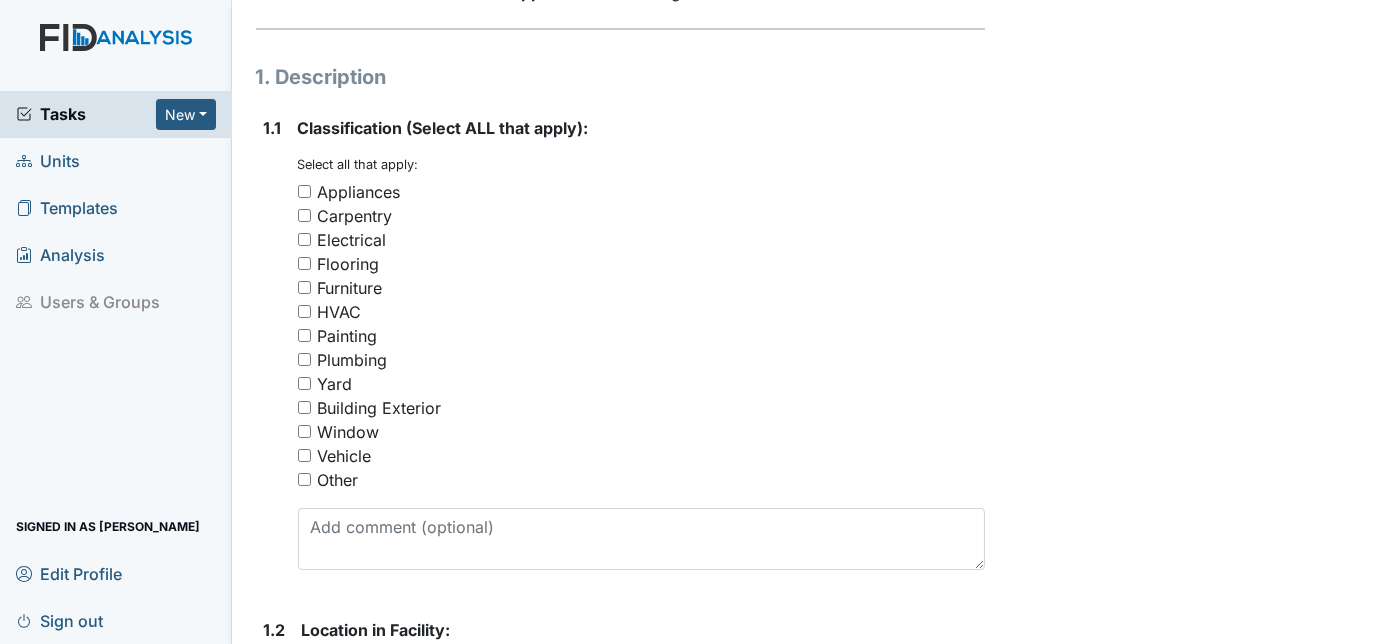 click on "Vehicle" at bounding box center (304, 455) 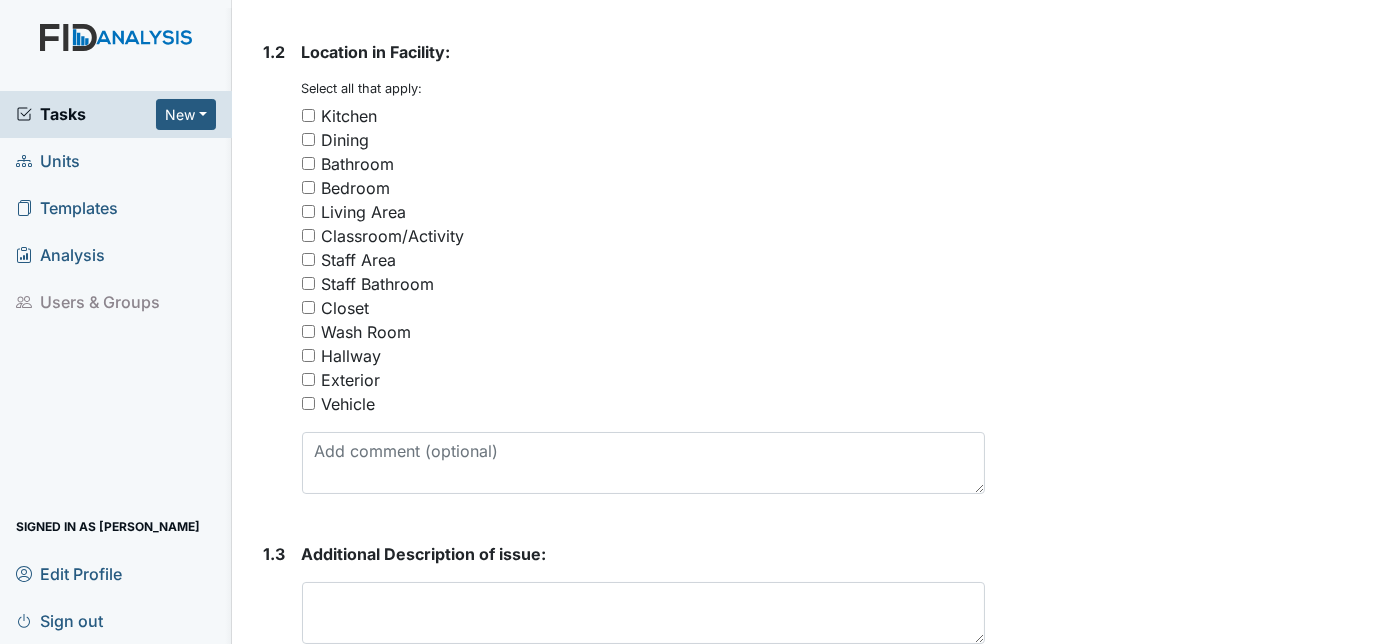 scroll, scrollTop: 818, scrollLeft: 0, axis: vertical 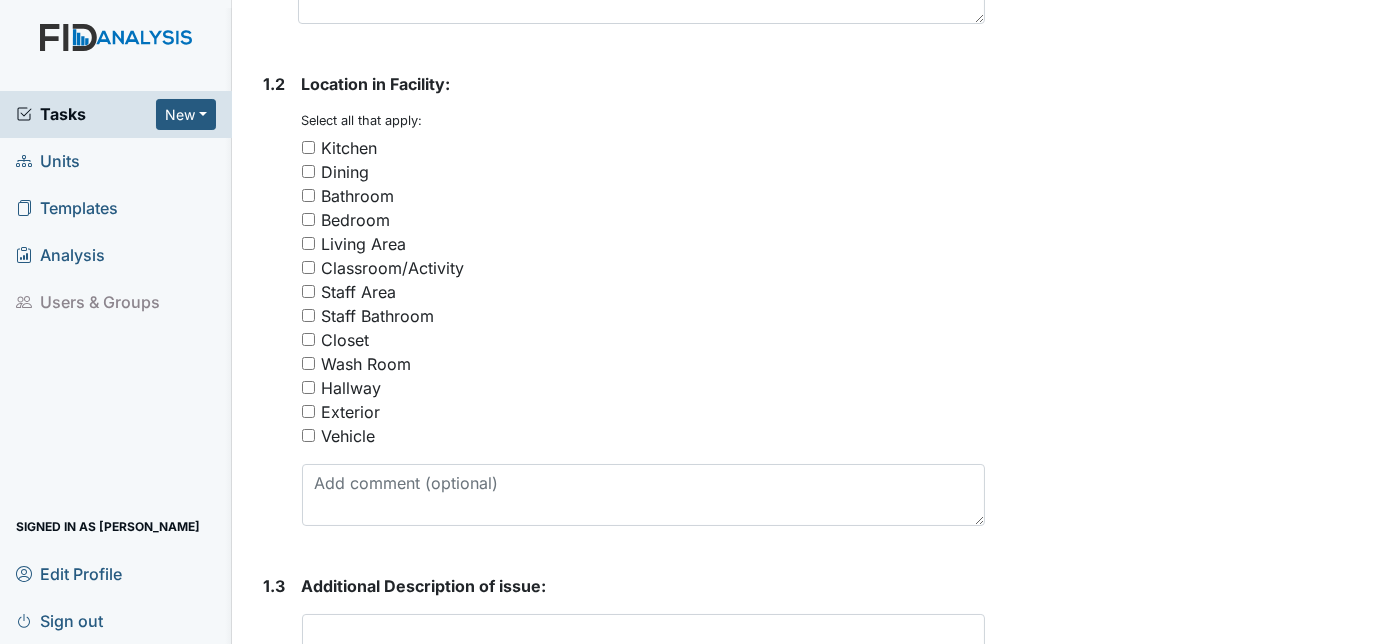 click on "Vehicle" at bounding box center [308, 435] 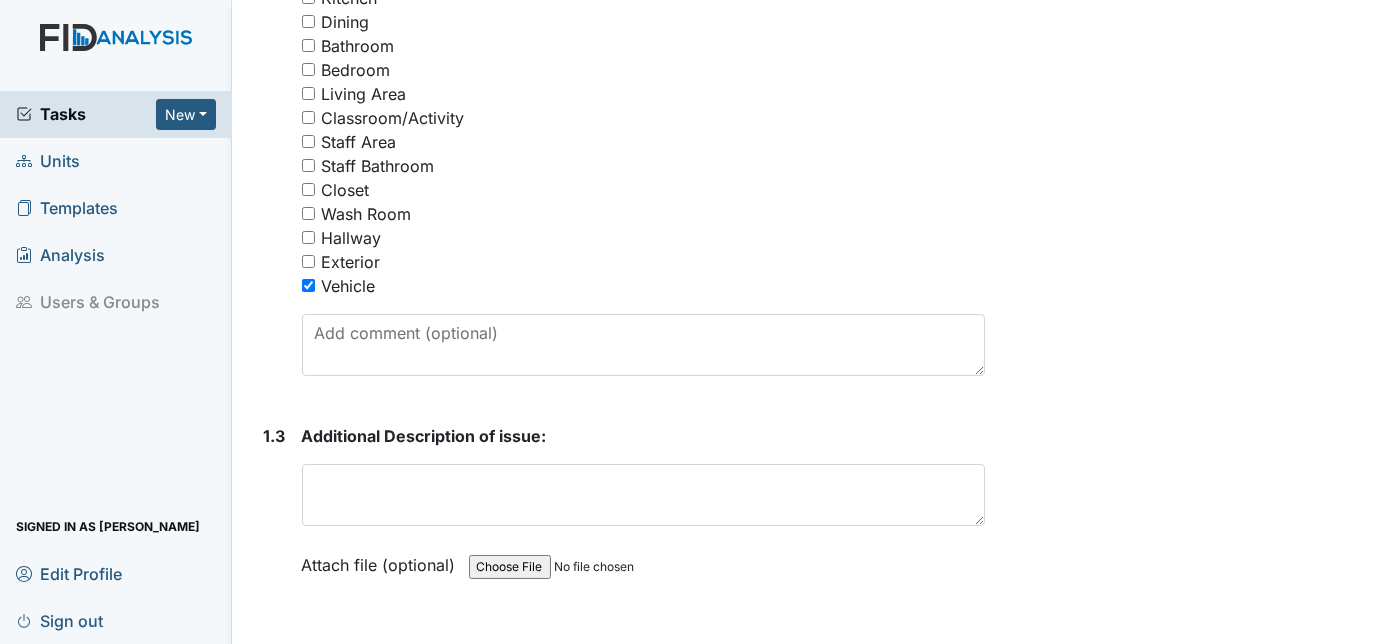 scroll, scrollTop: 1000, scrollLeft: 0, axis: vertical 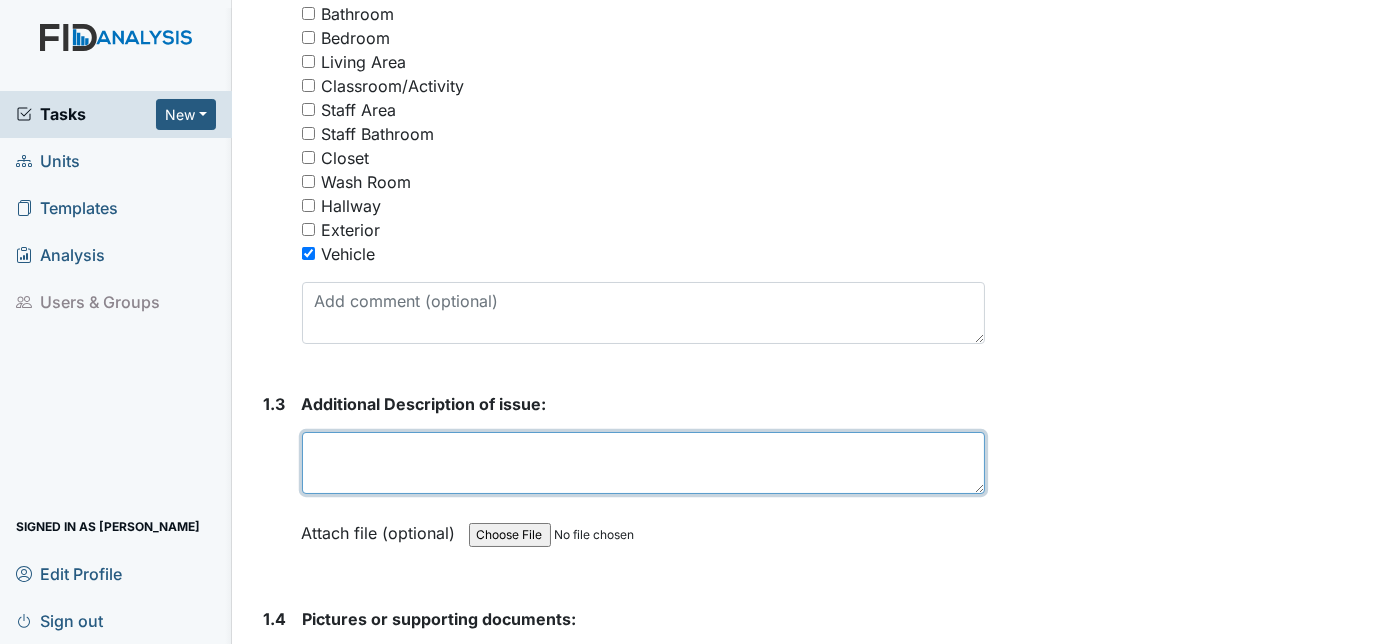 click at bounding box center (644, 463) 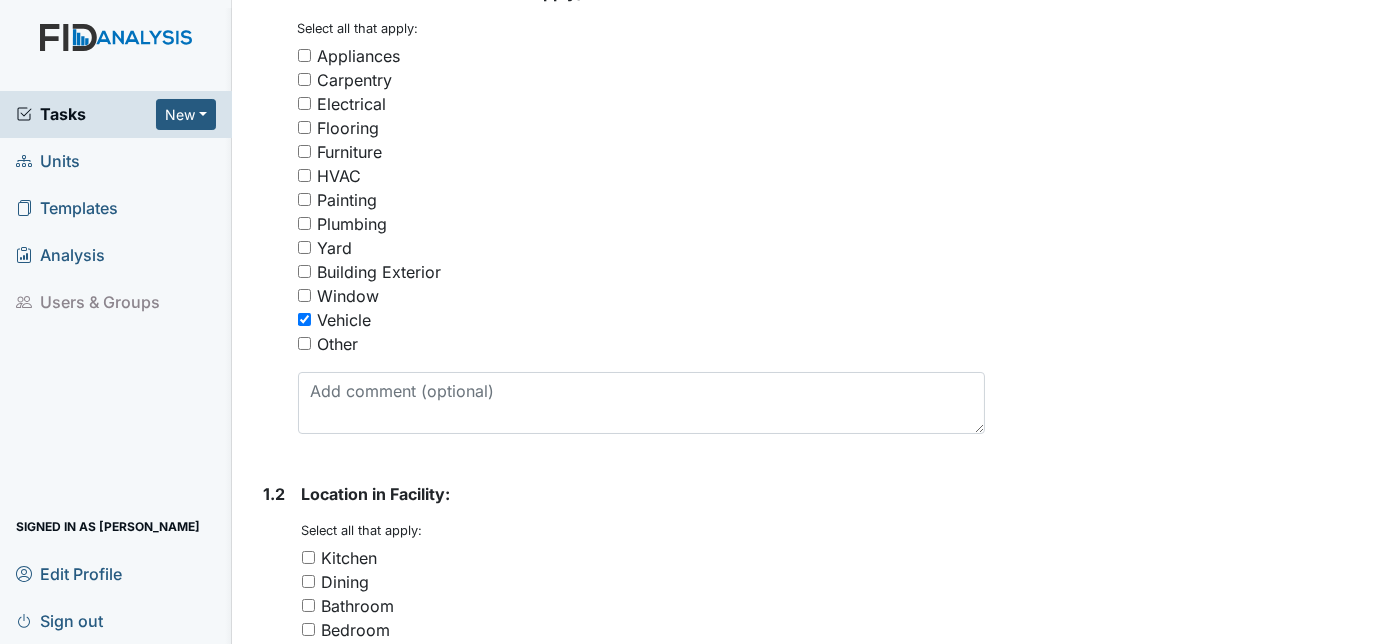 scroll, scrollTop: 636, scrollLeft: 0, axis: vertical 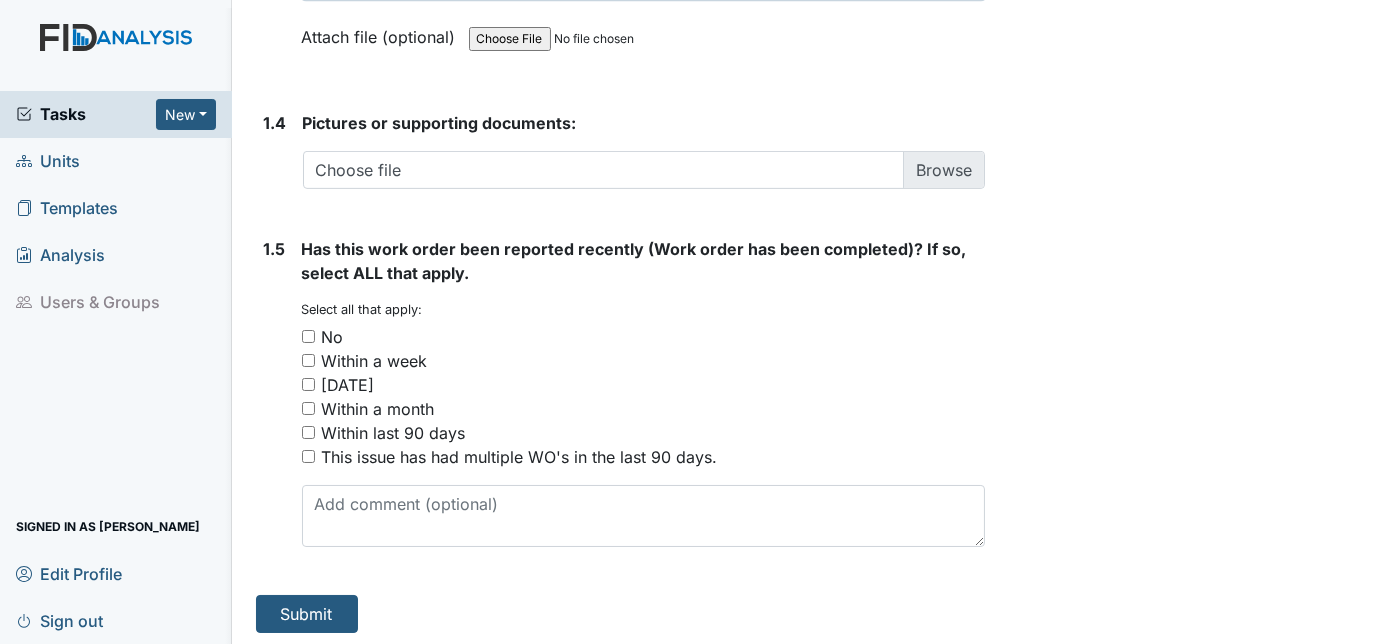 type on "Can't open side or back door from outside." 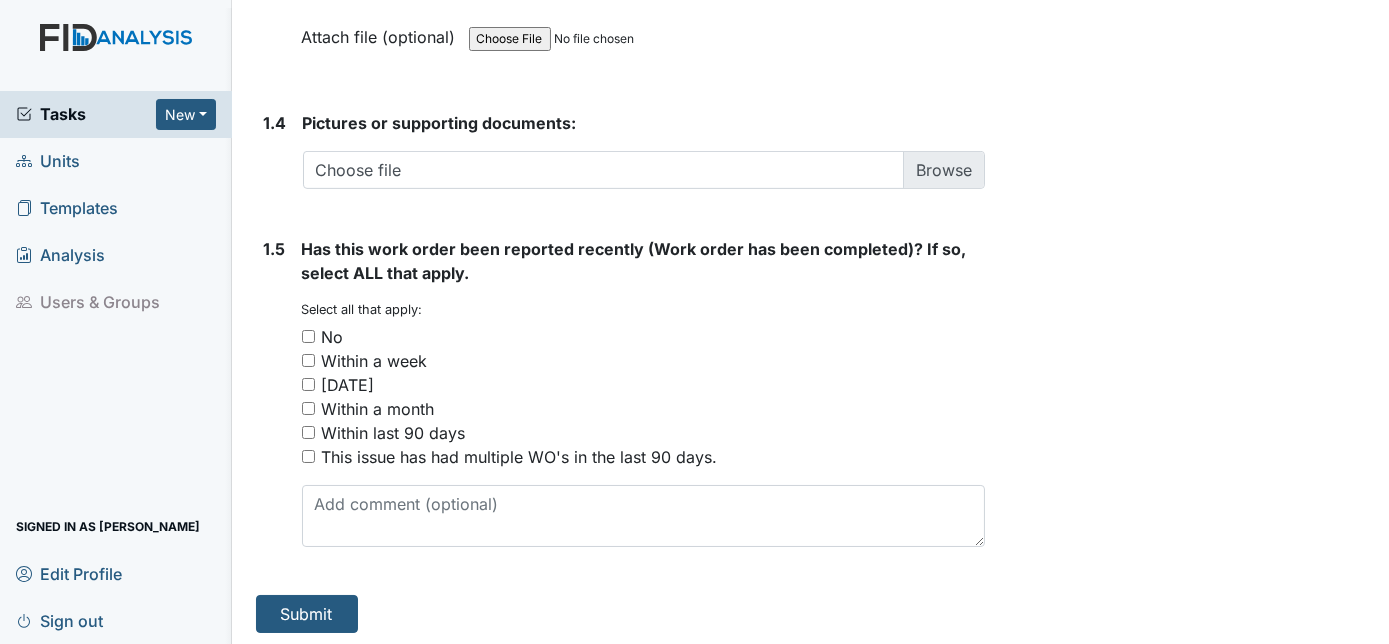 click on "No" at bounding box center (308, 336) 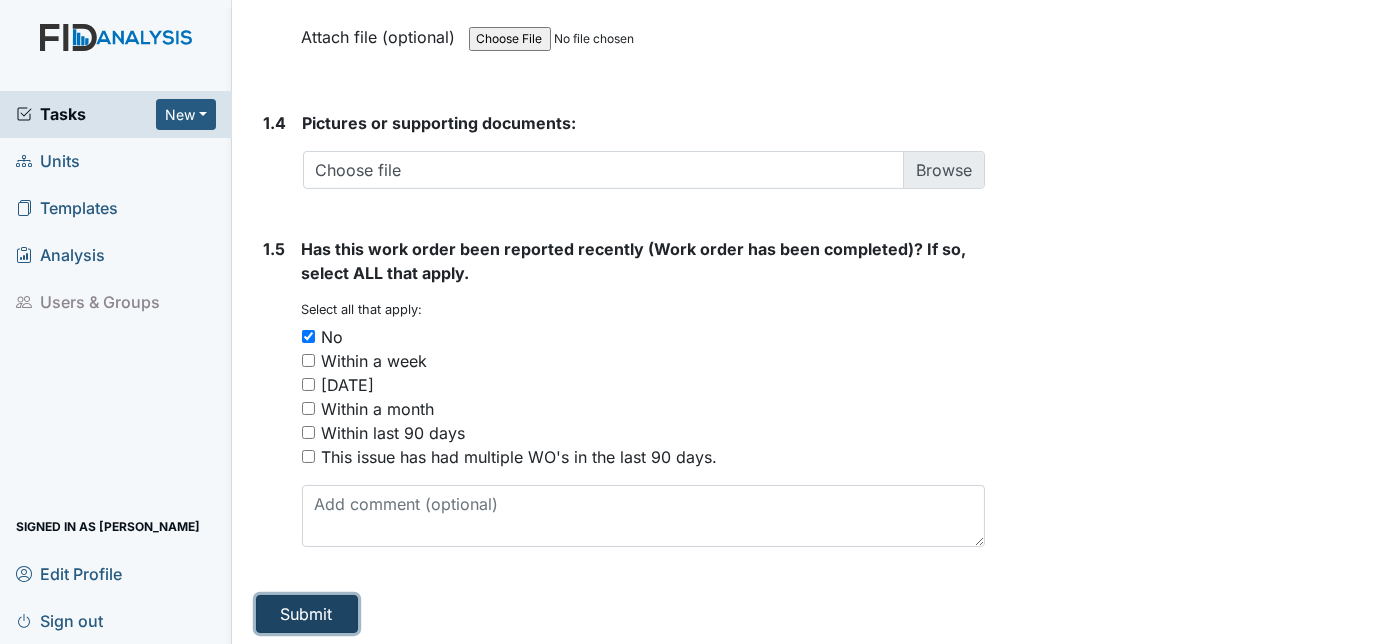 click on "Submit" at bounding box center [307, 614] 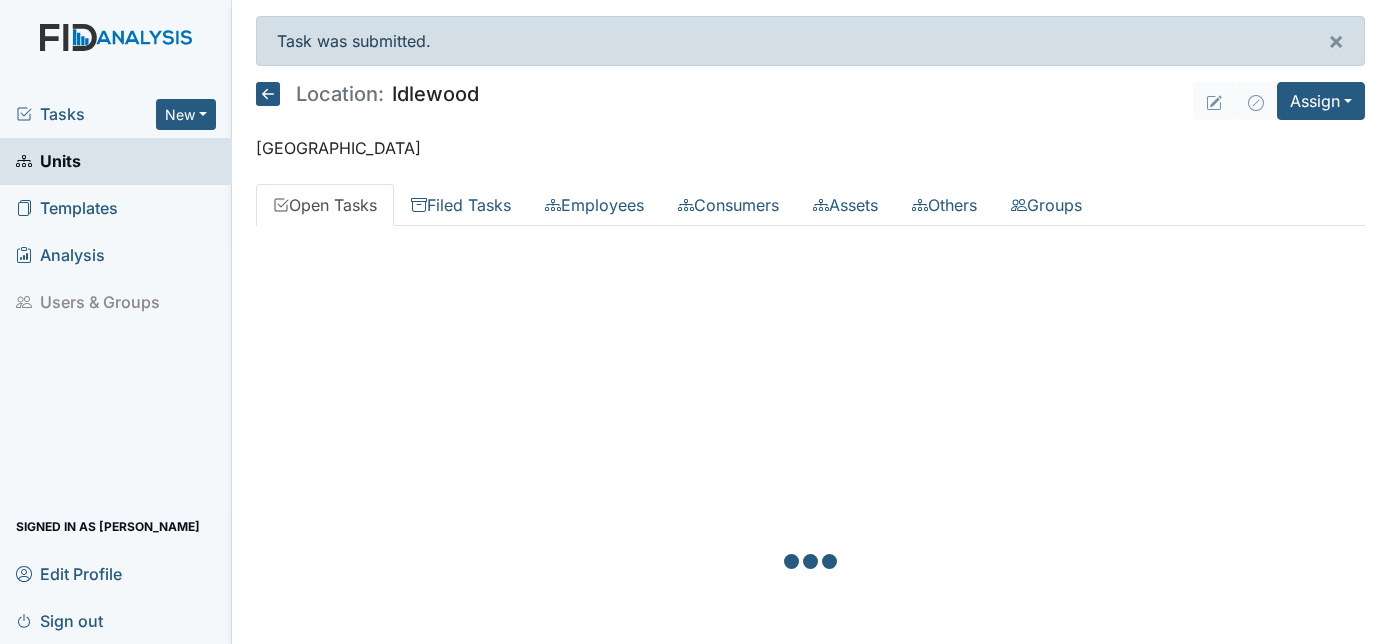 scroll, scrollTop: 0, scrollLeft: 0, axis: both 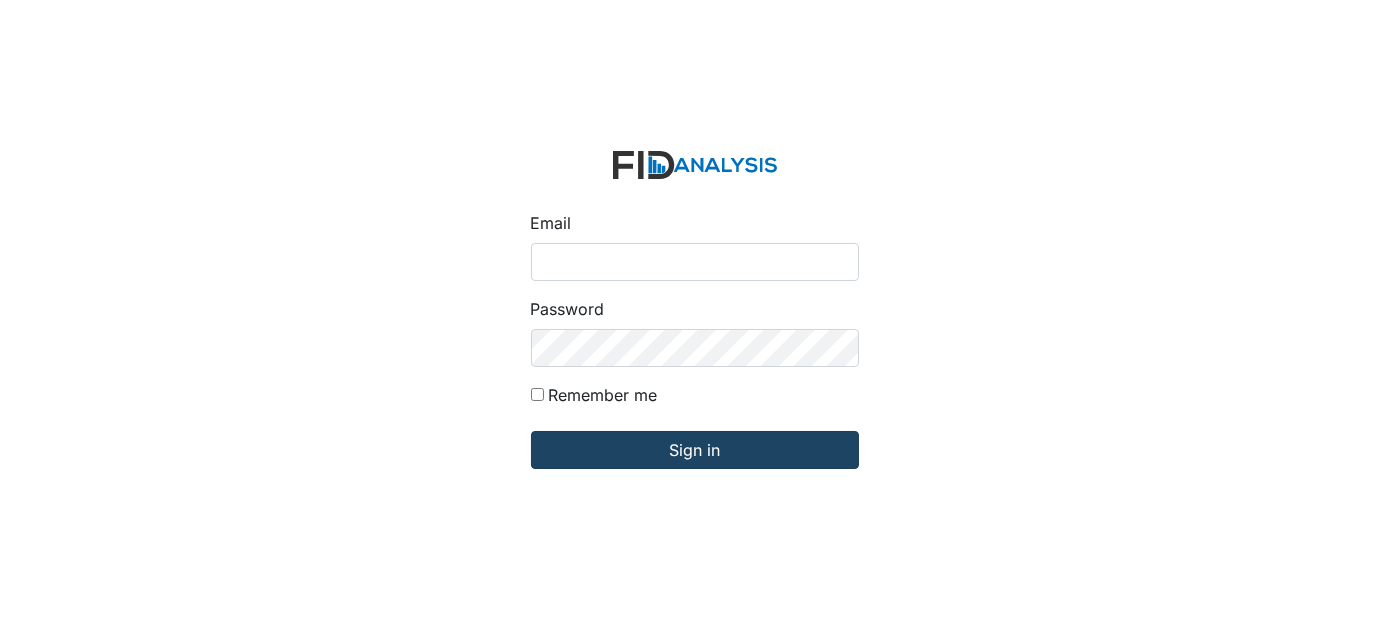 type on "[EMAIL_ADDRESS][DOMAIN_NAME]" 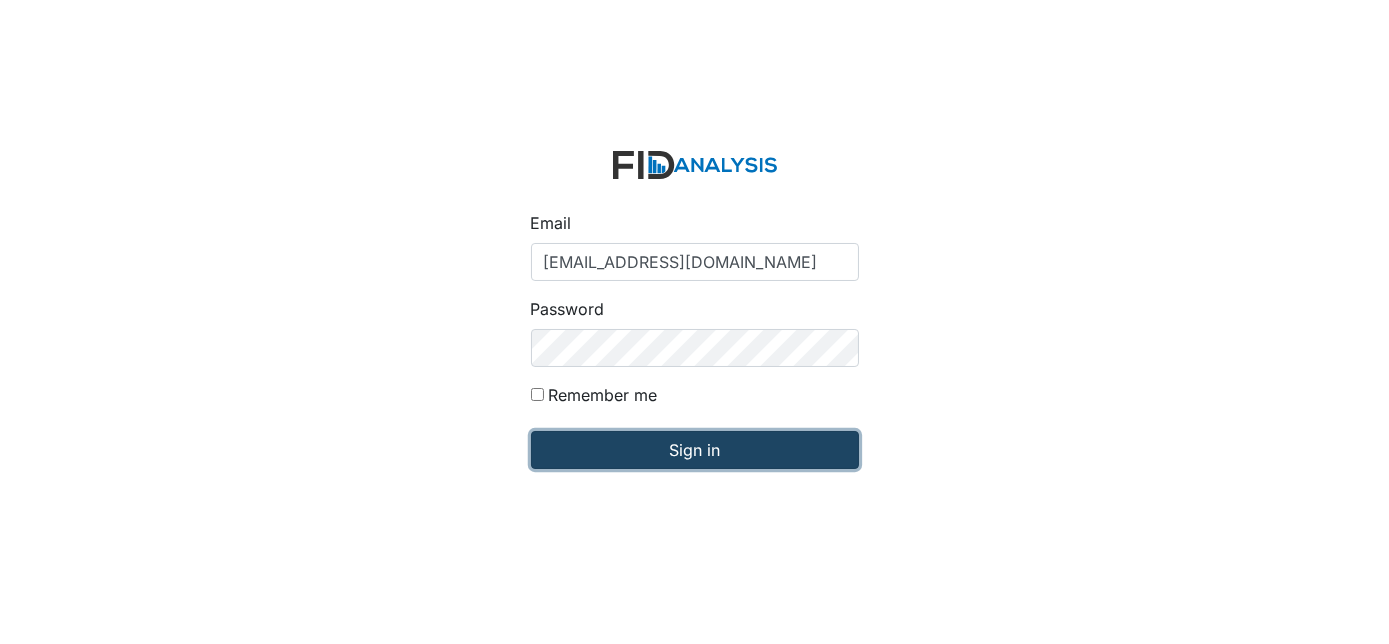 click on "Sign in" at bounding box center (695, 450) 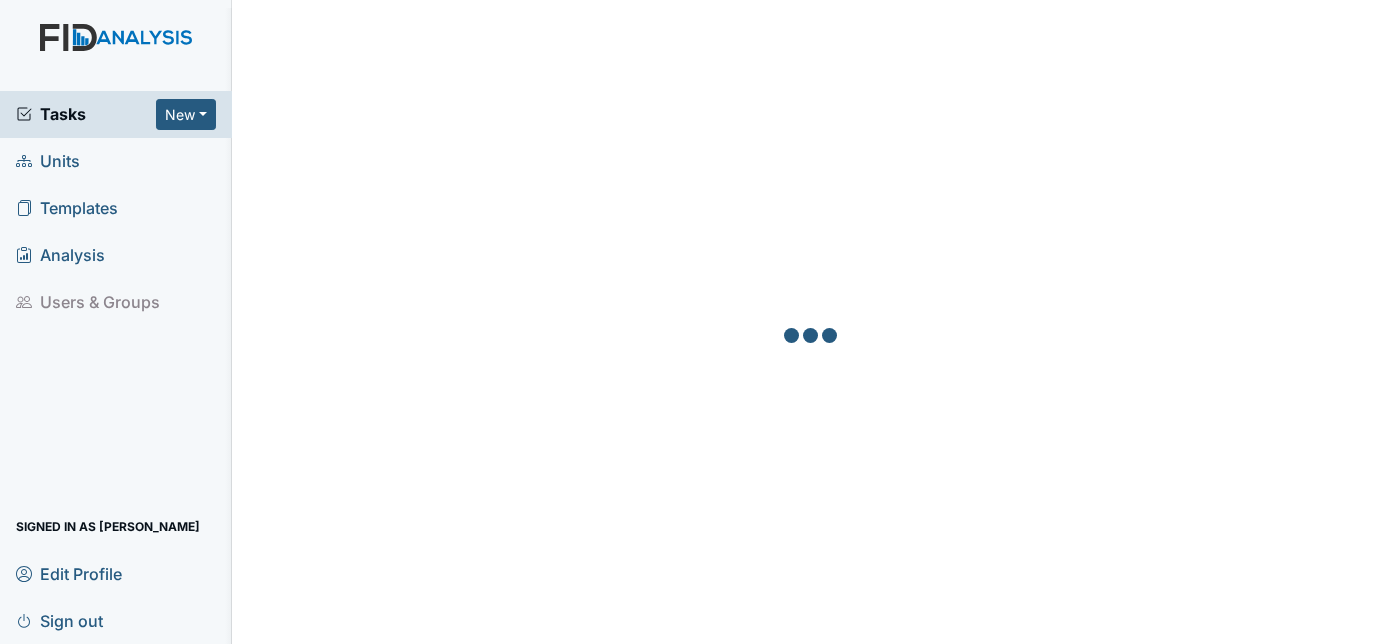 scroll, scrollTop: 0, scrollLeft: 0, axis: both 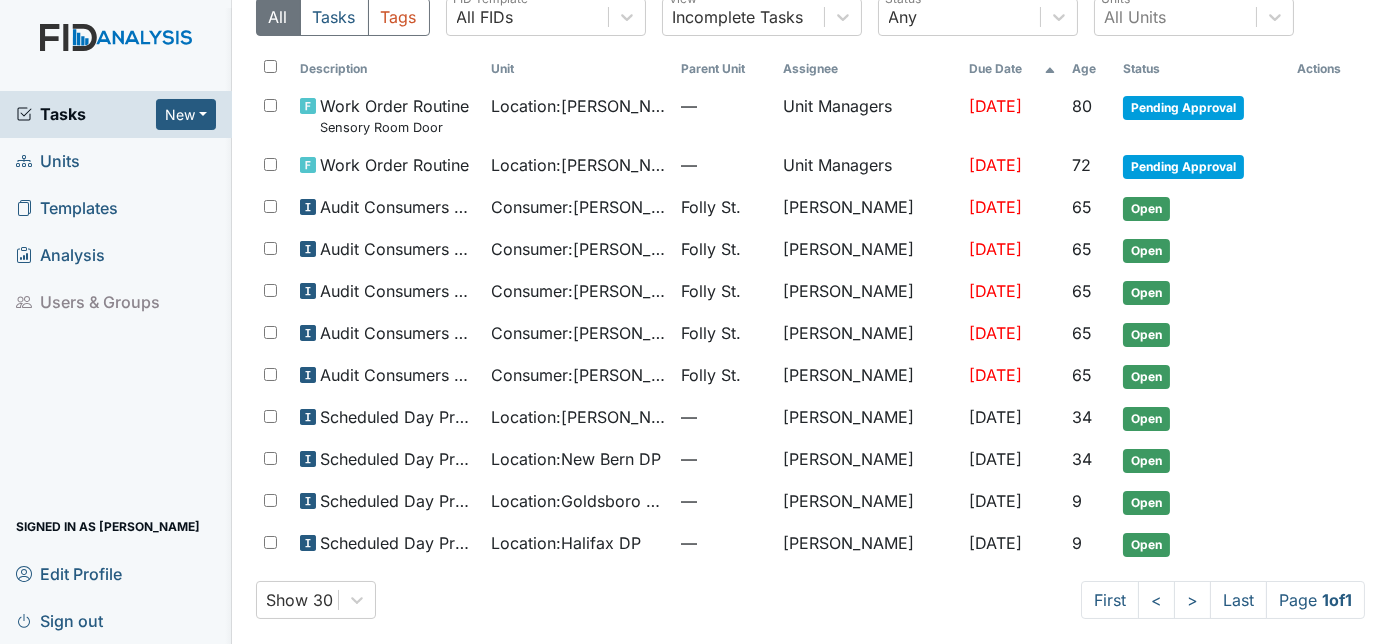 click on "Units" at bounding box center (116, 161) 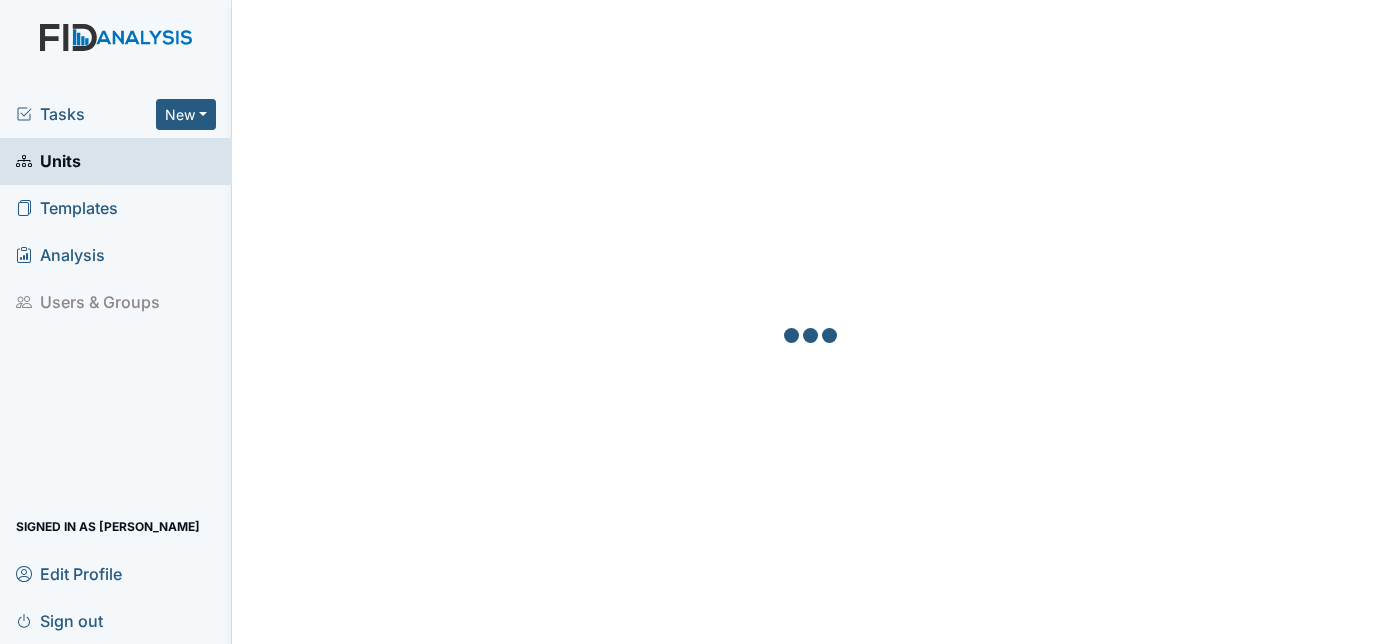 scroll, scrollTop: 0, scrollLeft: 0, axis: both 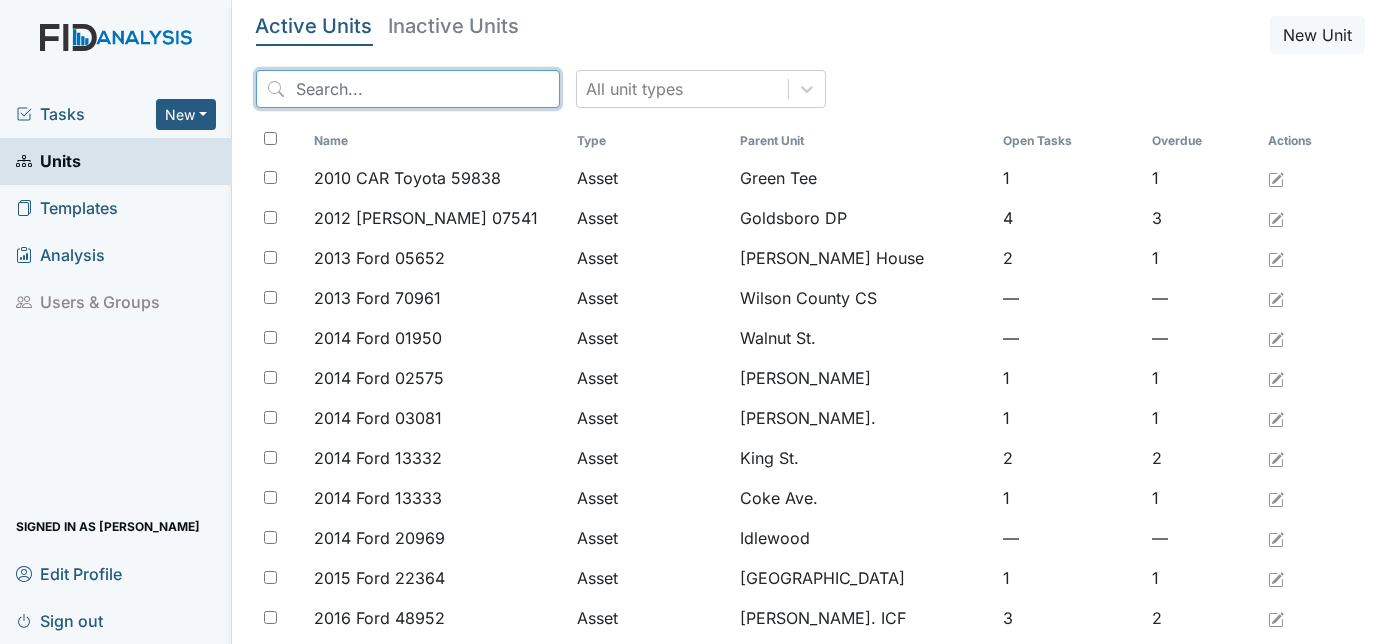 click at bounding box center [408, 89] 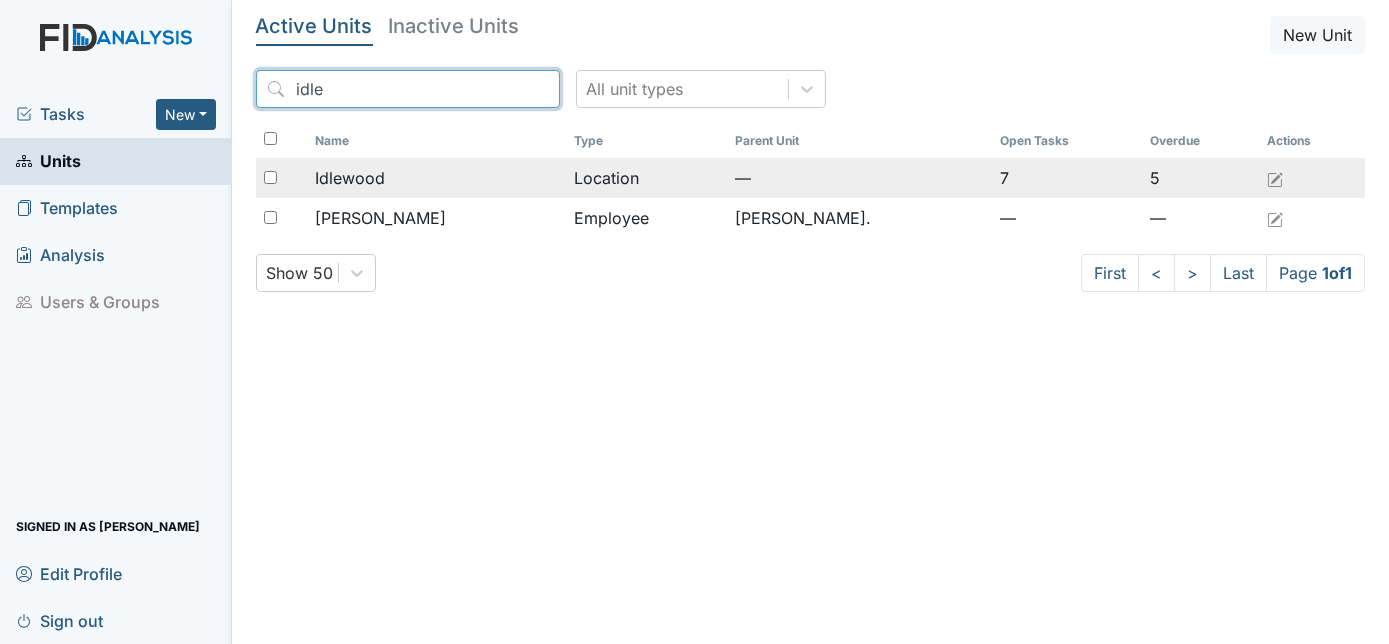 type on "idle" 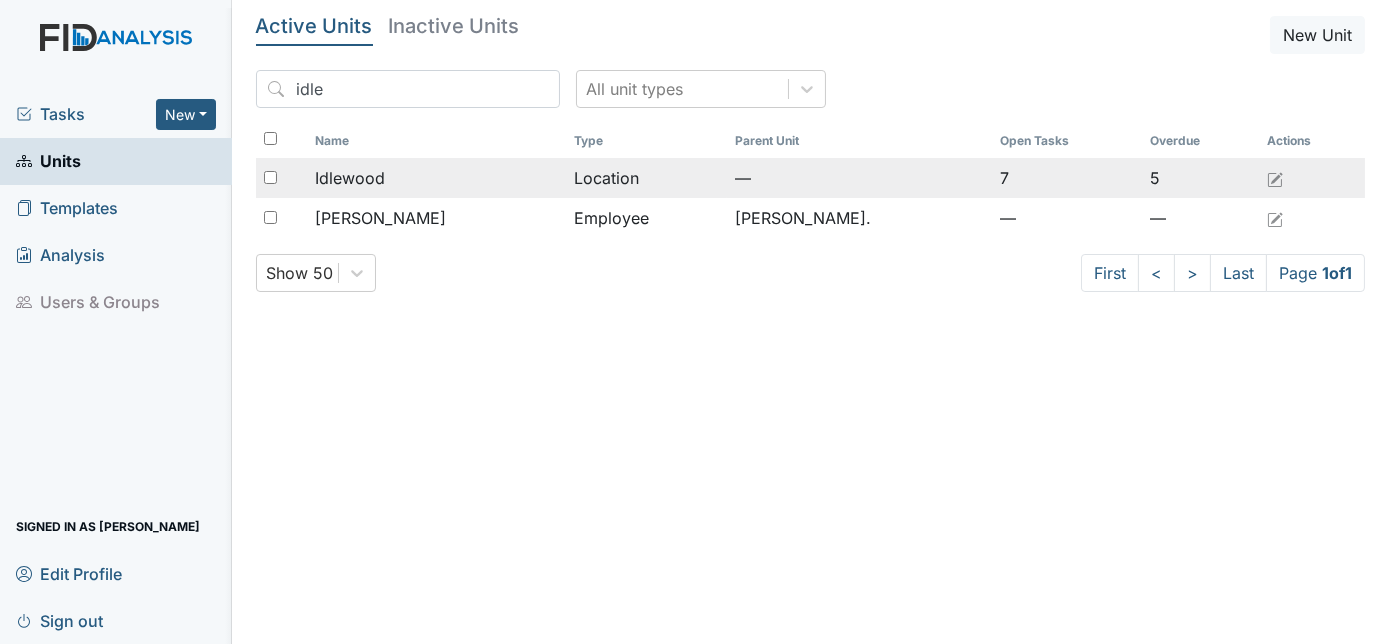 click on "Idlewood" at bounding box center [437, 178] 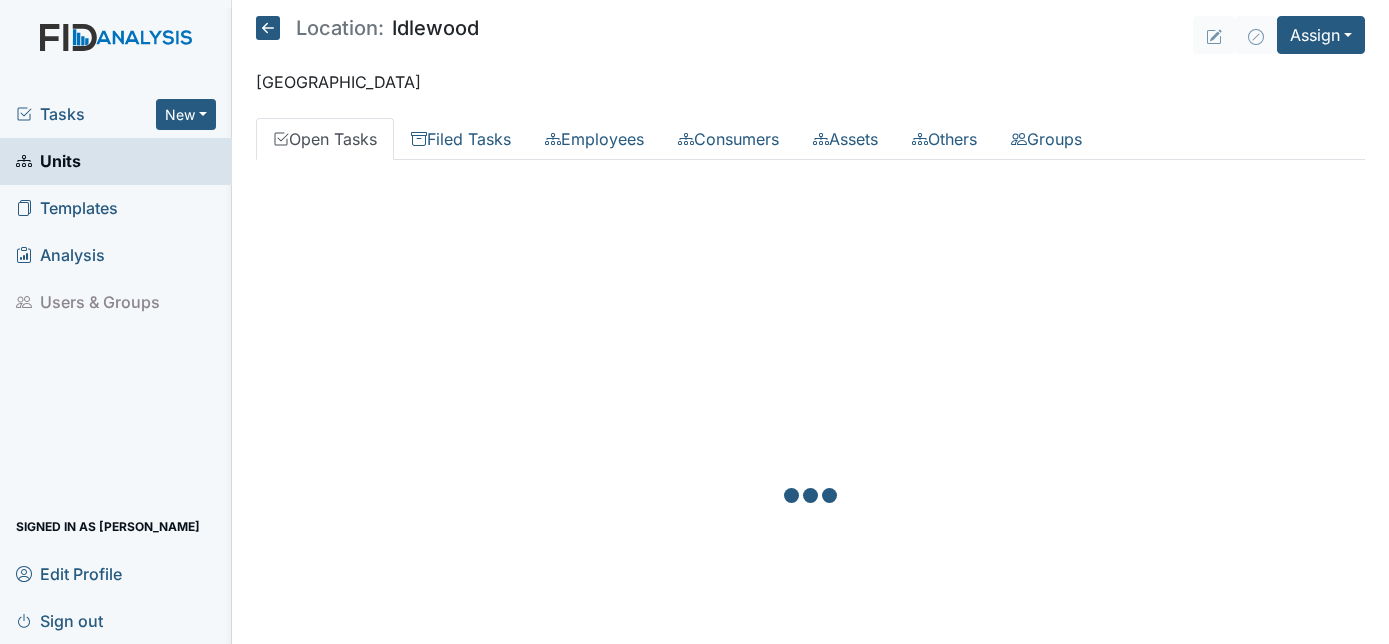 scroll, scrollTop: 0, scrollLeft: 0, axis: both 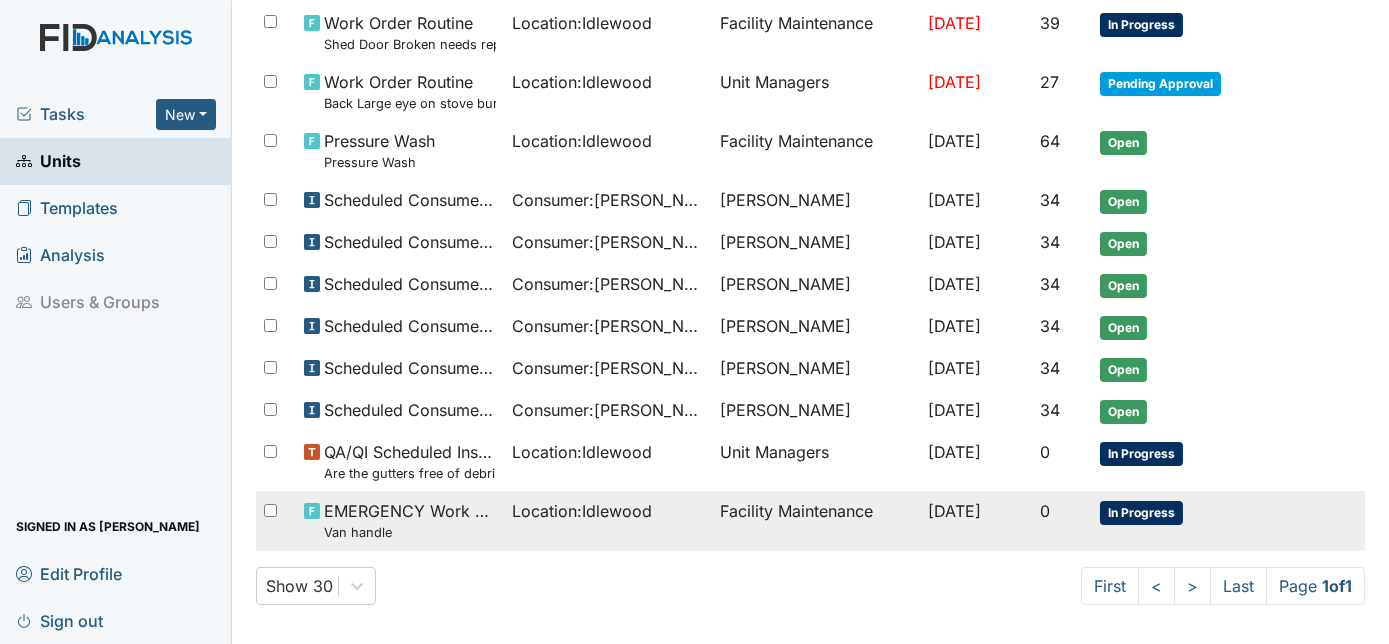 click on "Van handle" at bounding box center (410, 532) 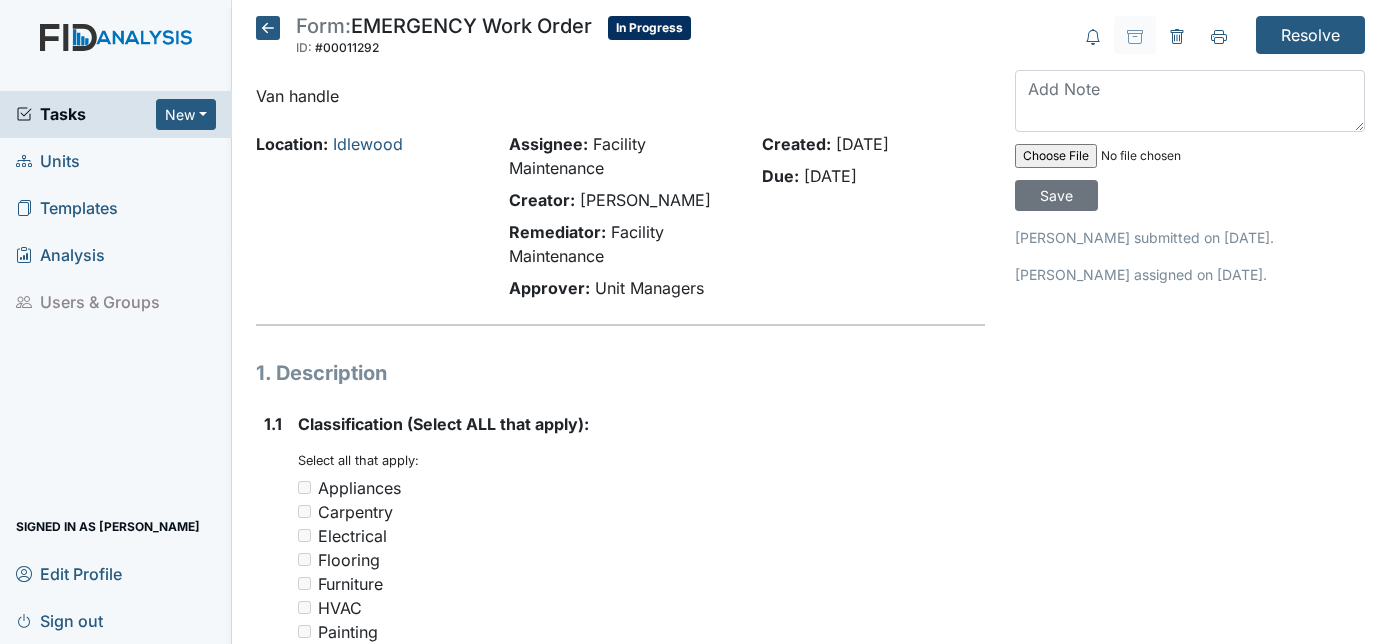 scroll, scrollTop: 0, scrollLeft: 0, axis: both 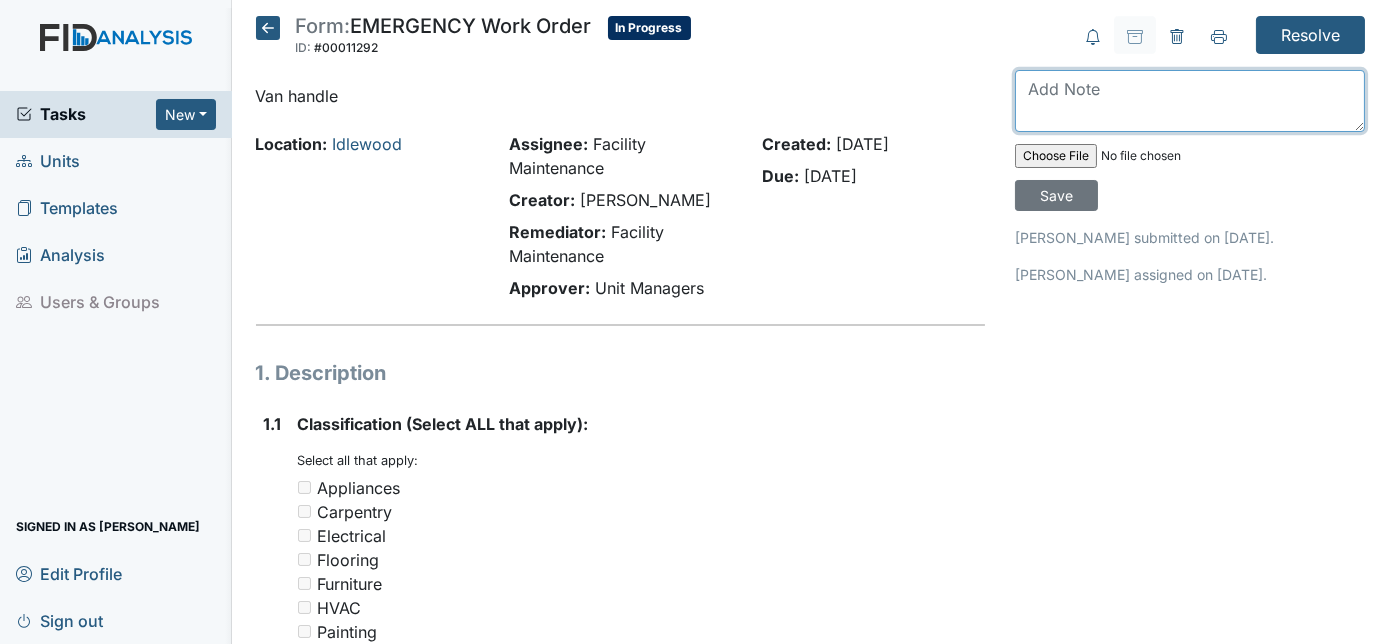 click at bounding box center [1190, 101] 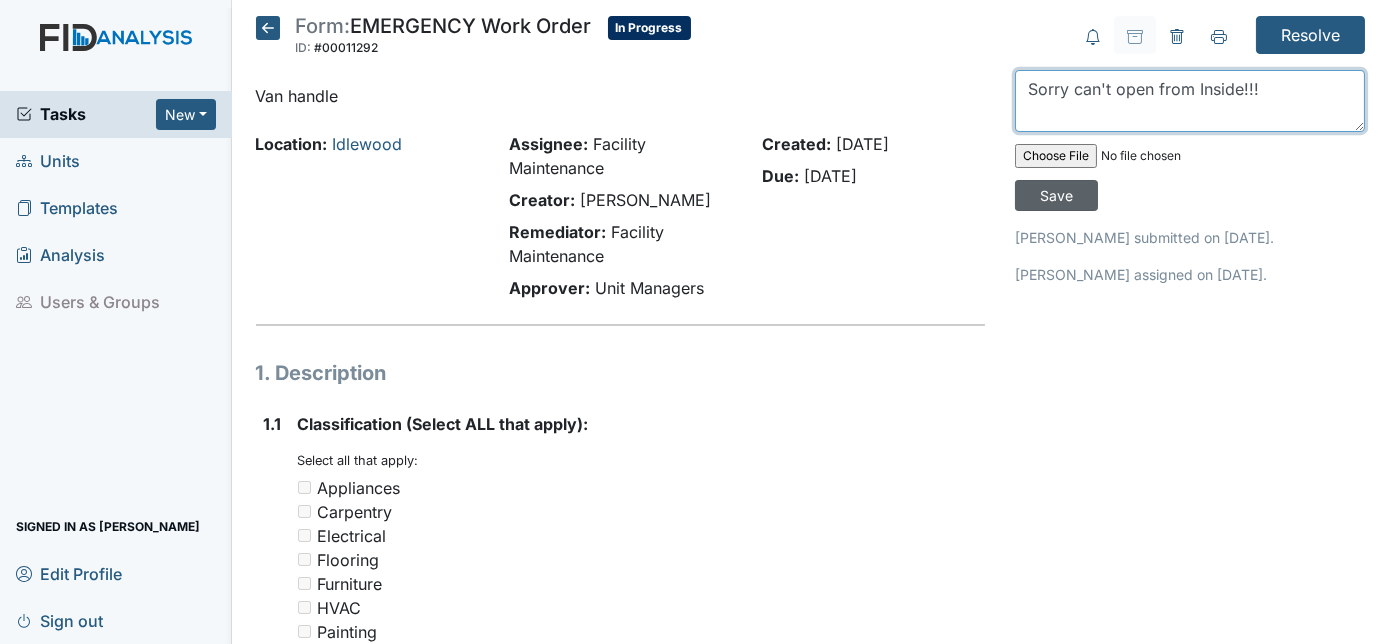 type on "Sorry can't open from Inside!!!" 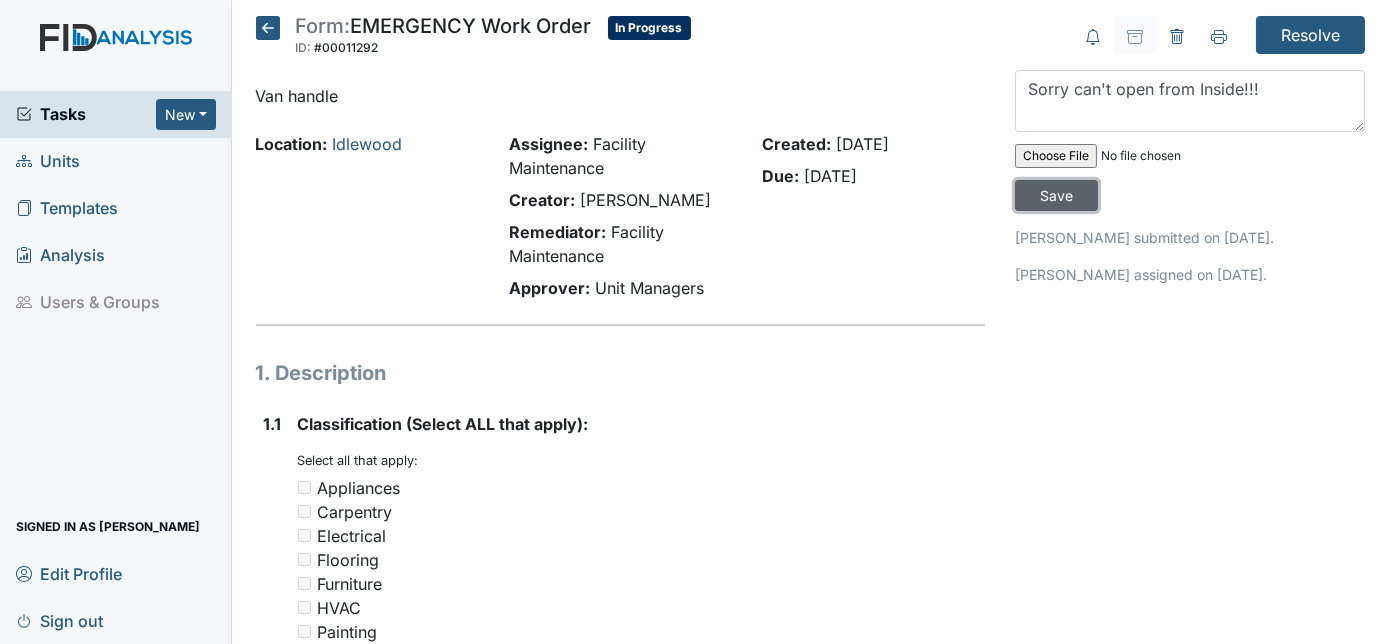 click on "Save" at bounding box center (1056, 195) 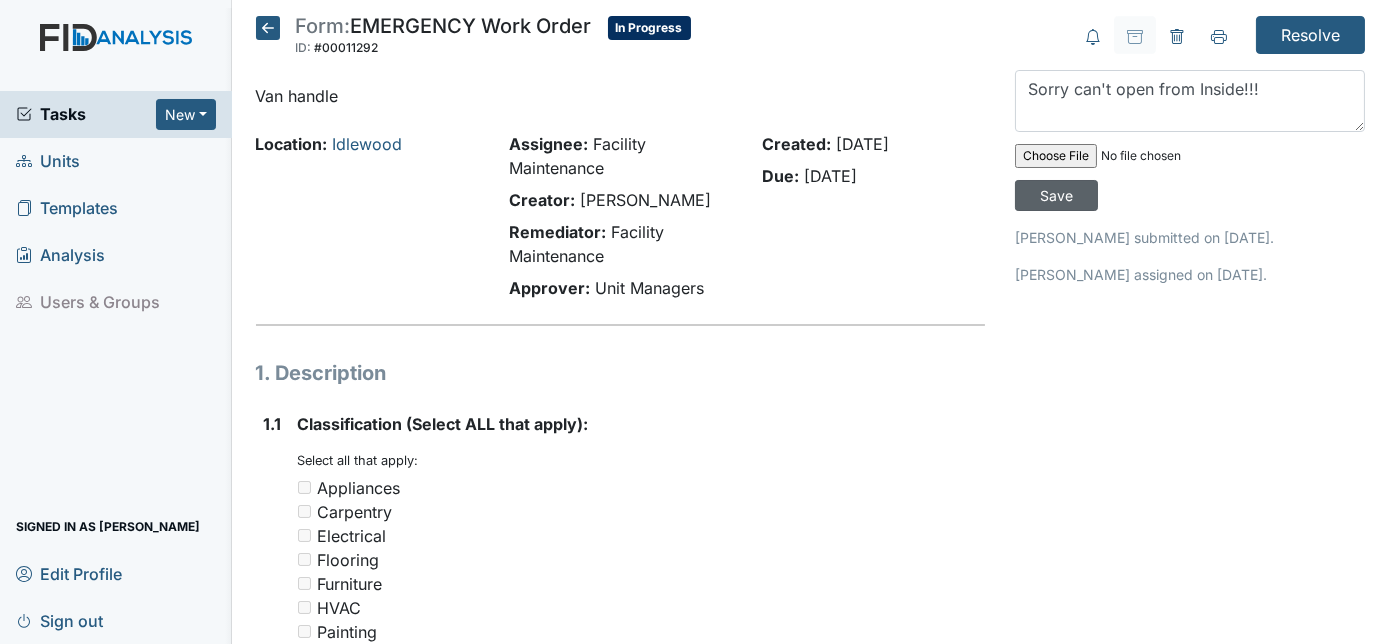 type 